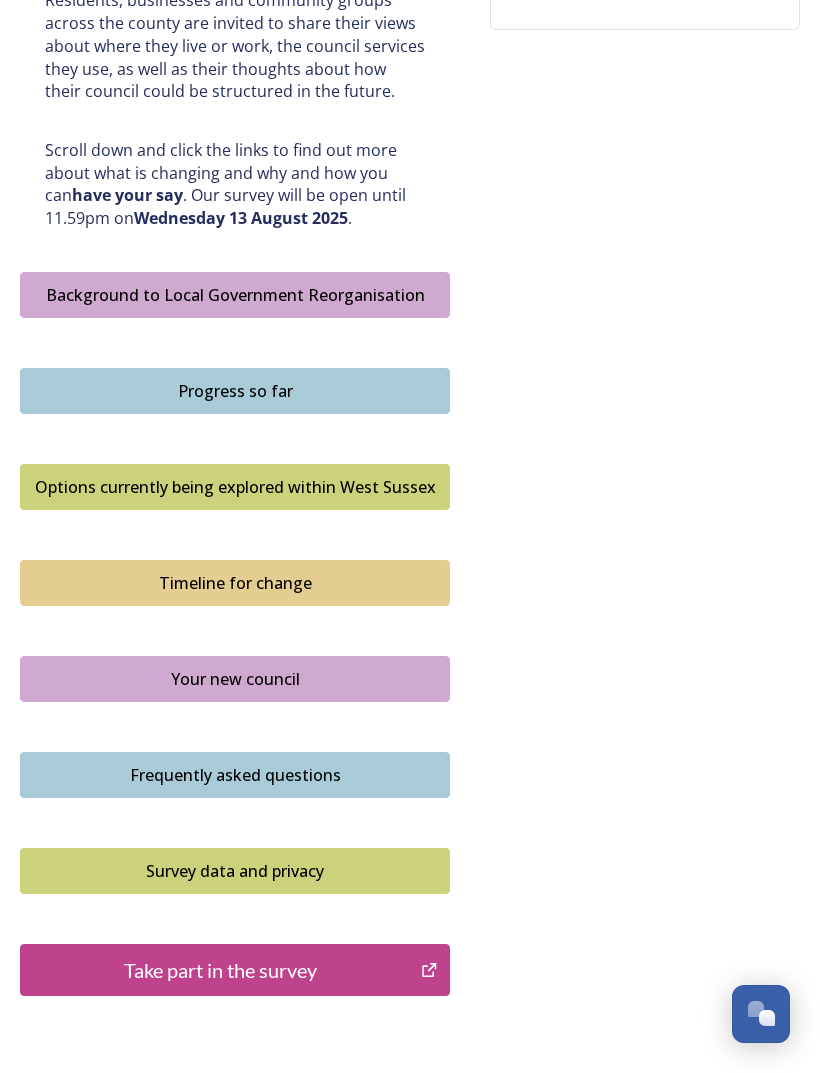 scroll, scrollTop: 1014, scrollLeft: 0, axis: vertical 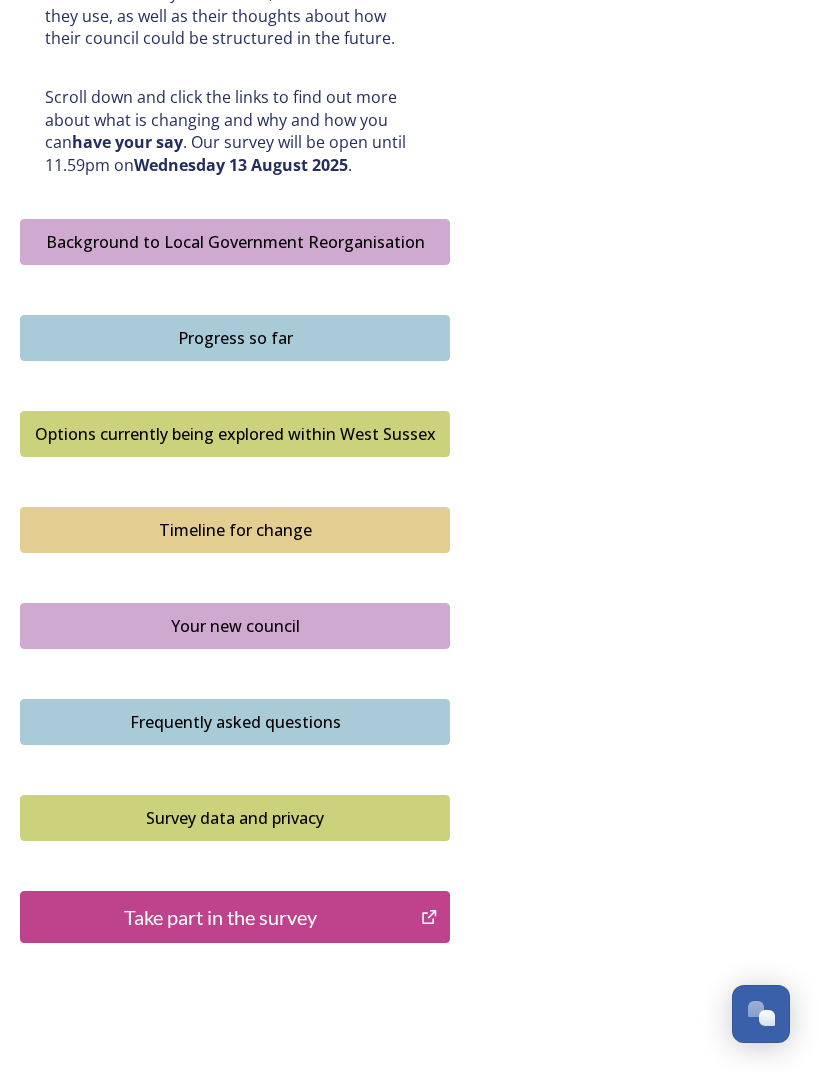 click on "Take part in the survey" at bounding box center [220, 917] 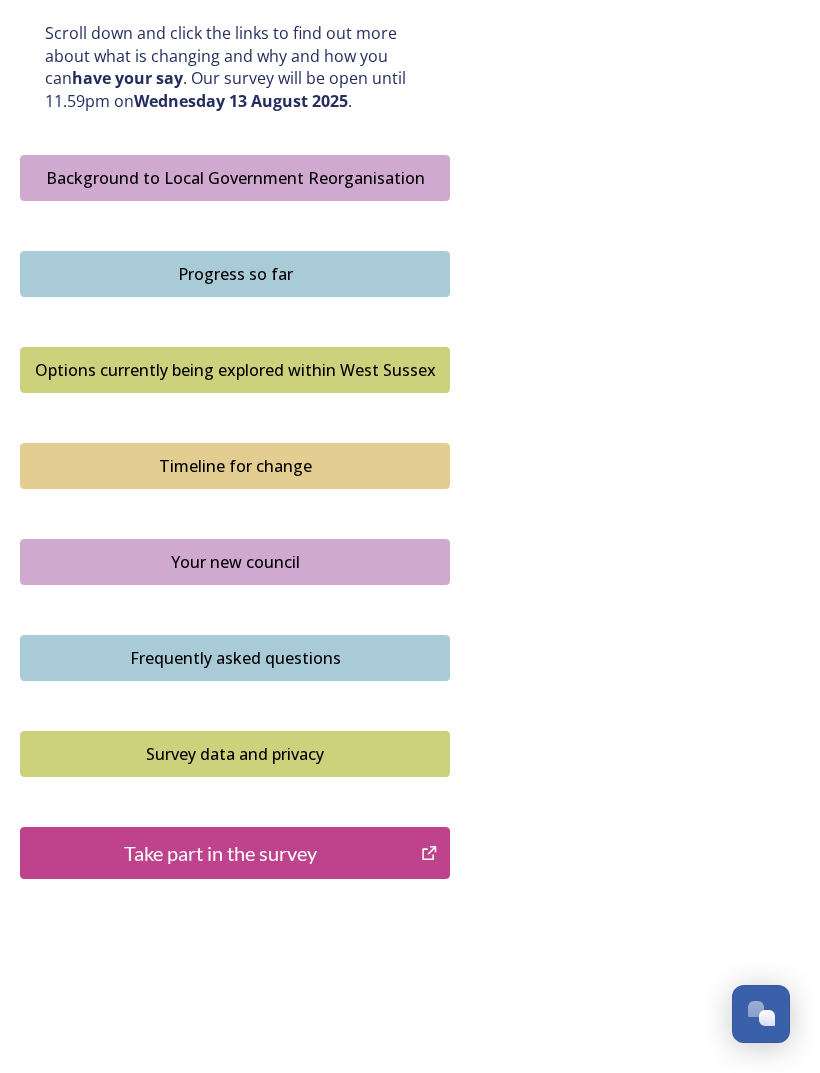 click on "Take part in the survey" at bounding box center [220, 853] 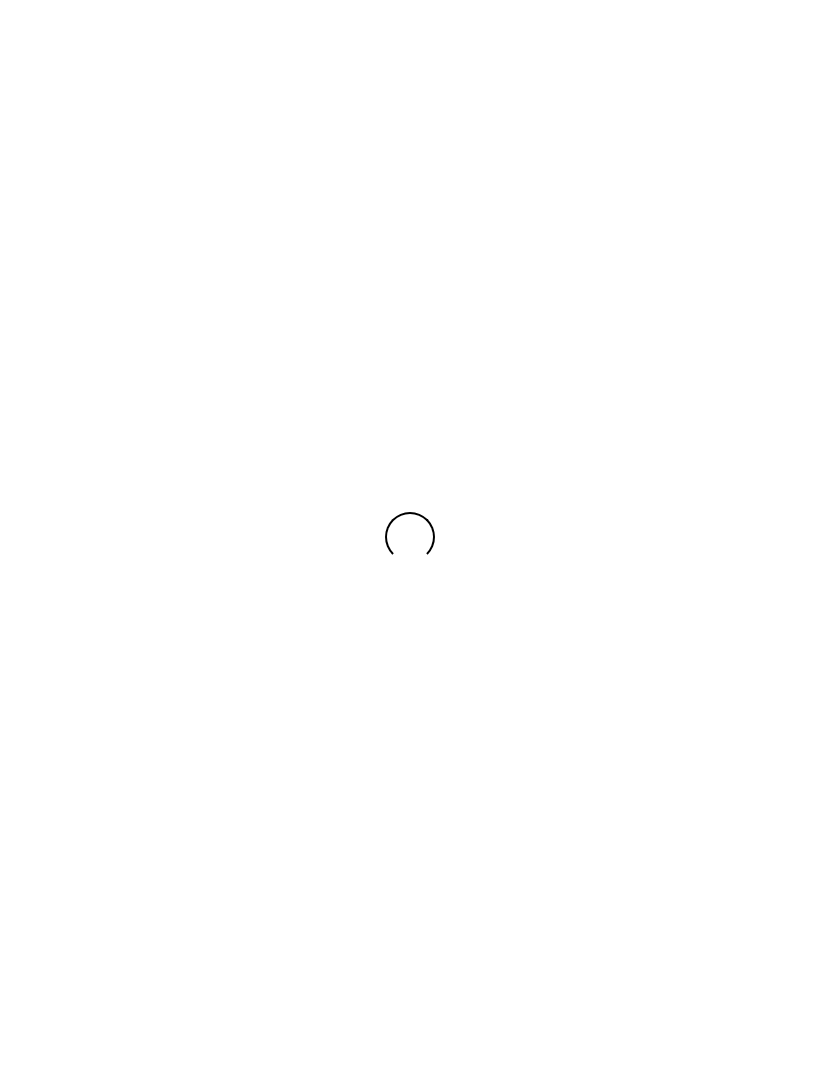 scroll, scrollTop: 0, scrollLeft: 0, axis: both 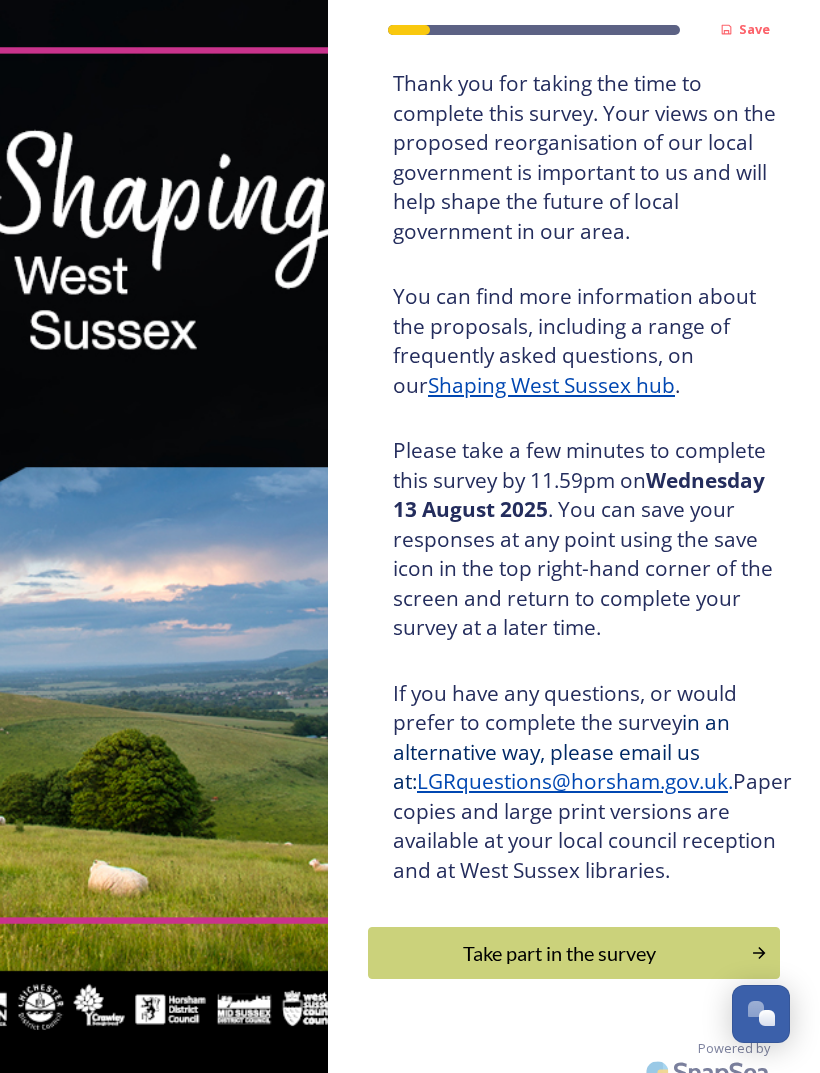click on "Take part in the survey" at bounding box center [559, 953] 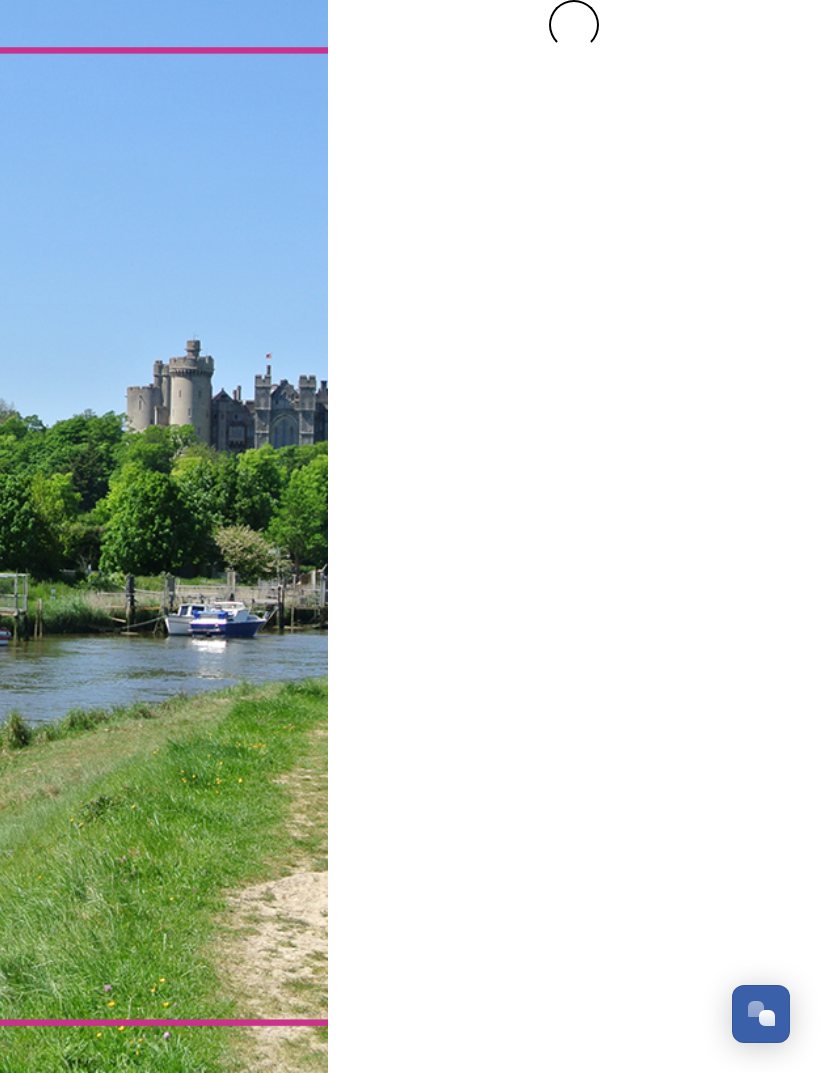 scroll, scrollTop: 0, scrollLeft: 0, axis: both 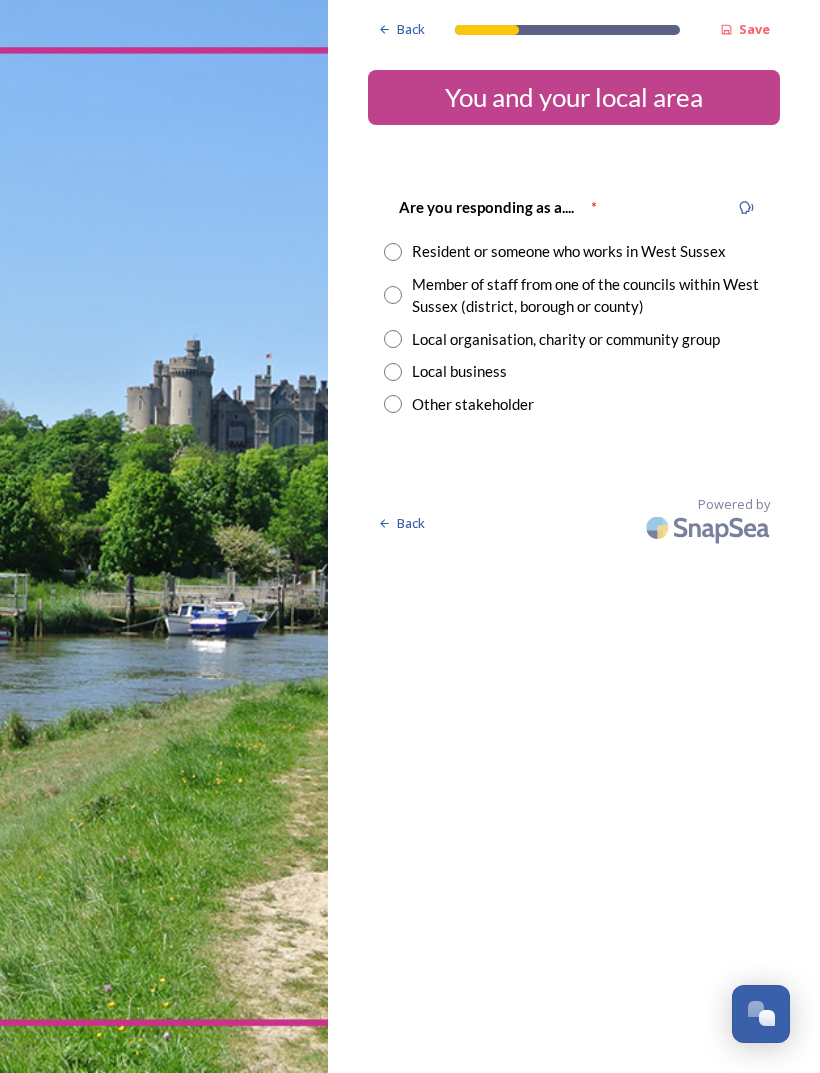 click at bounding box center [393, 252] 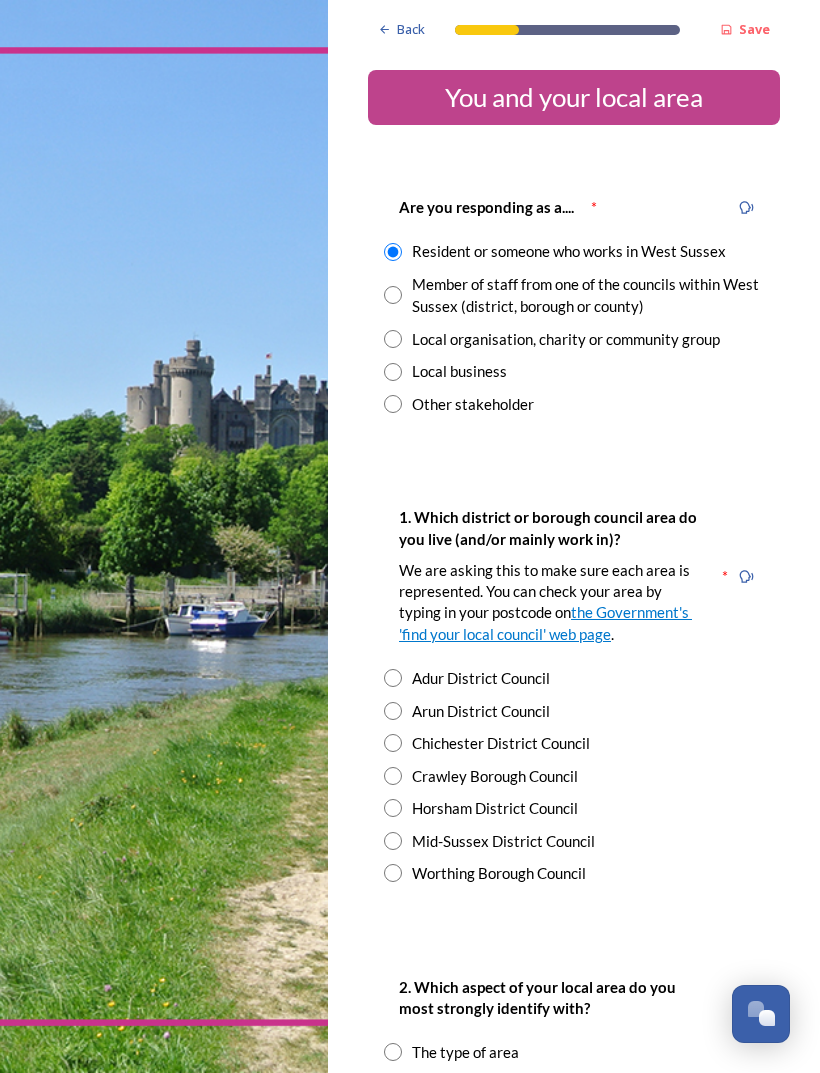 click on "Mid-Sussex District Council" at bounding box center [574, 841] 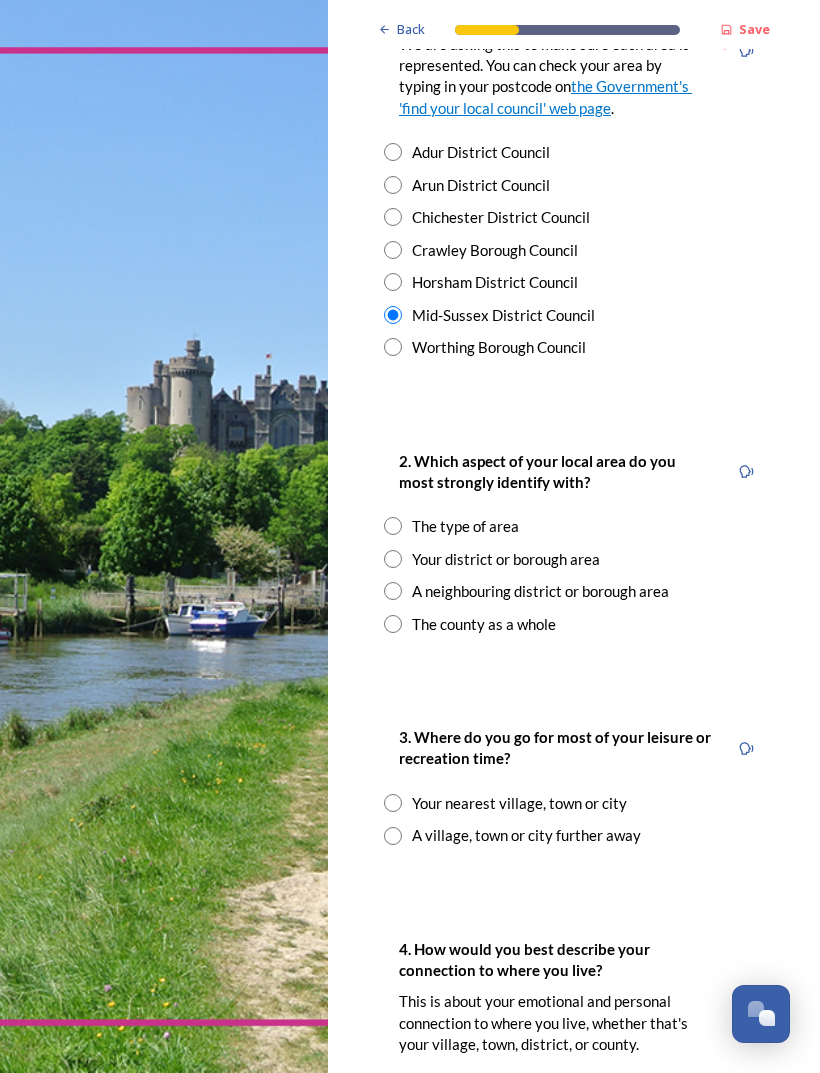 scroll, scrollTop: 526, scrollLeft: 0, axis: vertical 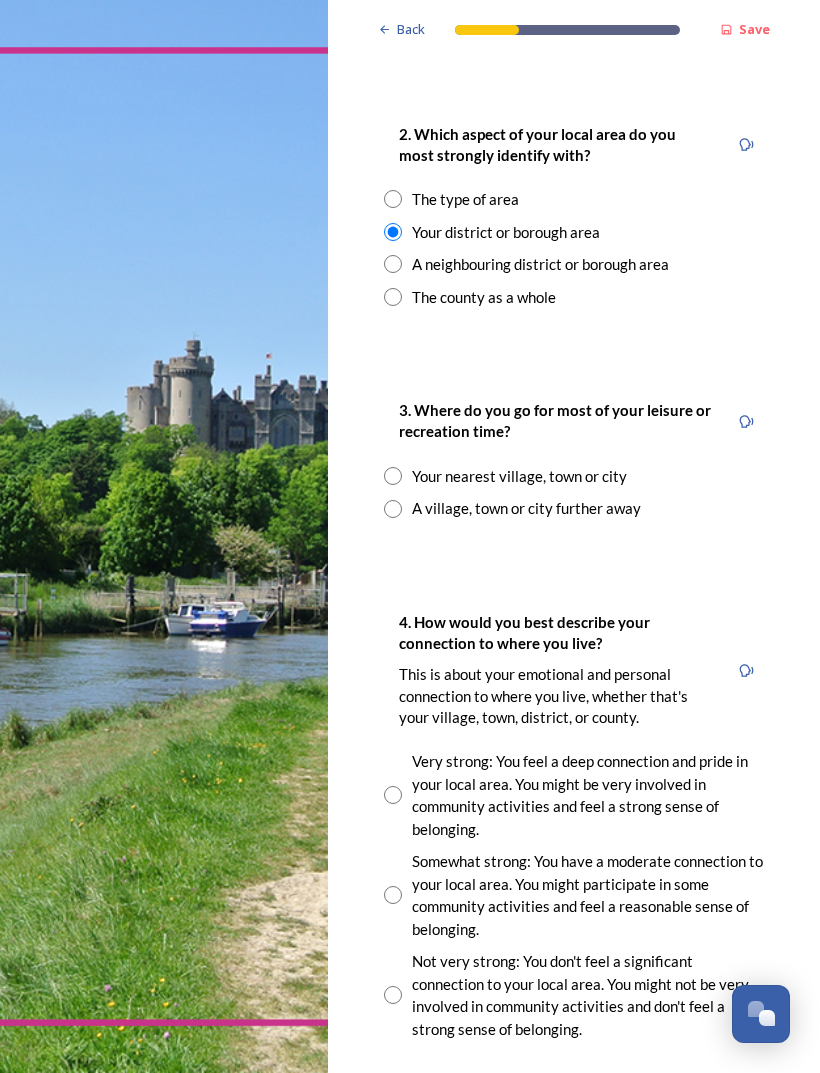 click on "A village, town or city further away" at bounding box center (574, 508) 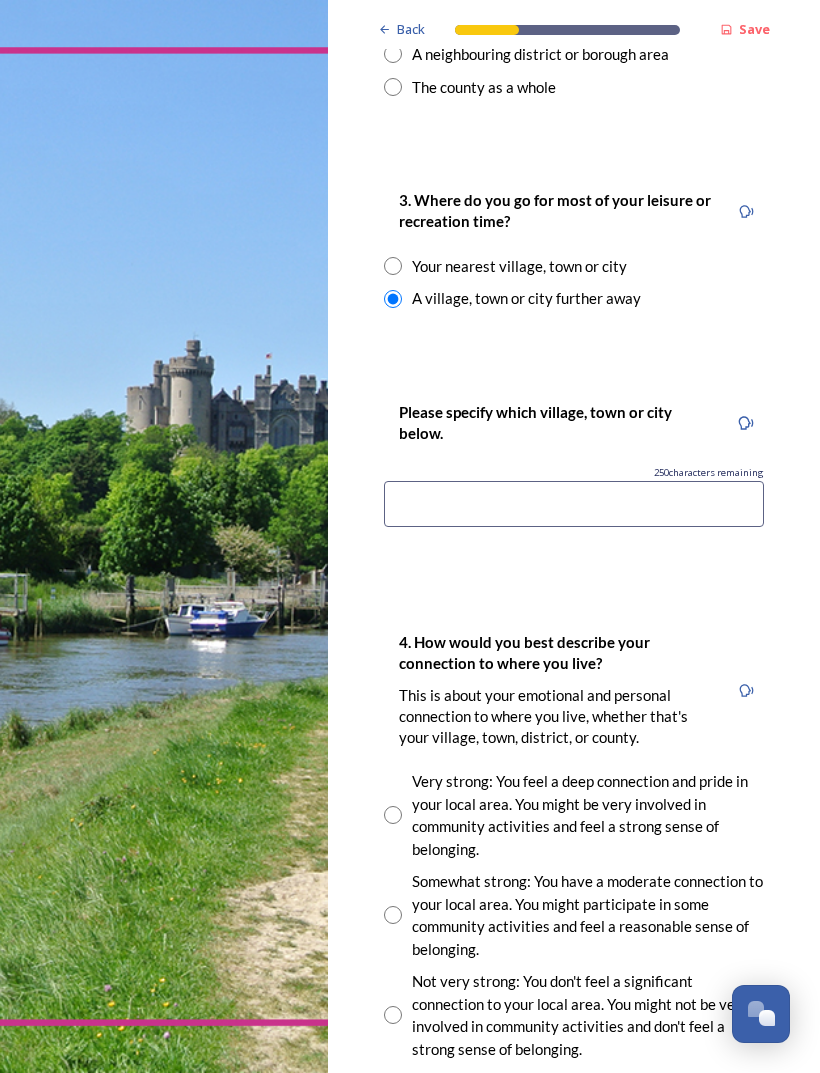 scroll, scrollTop: 1063, scrollLeft: 0, axis: vertical 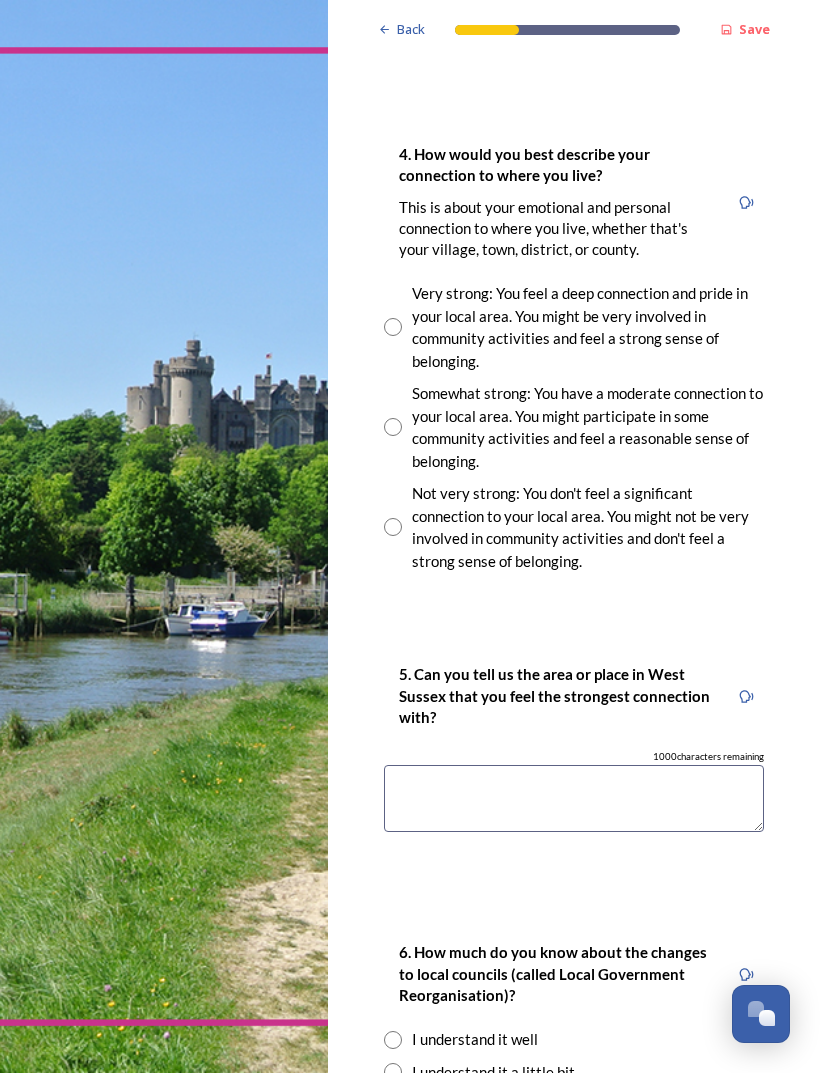 type on "London" 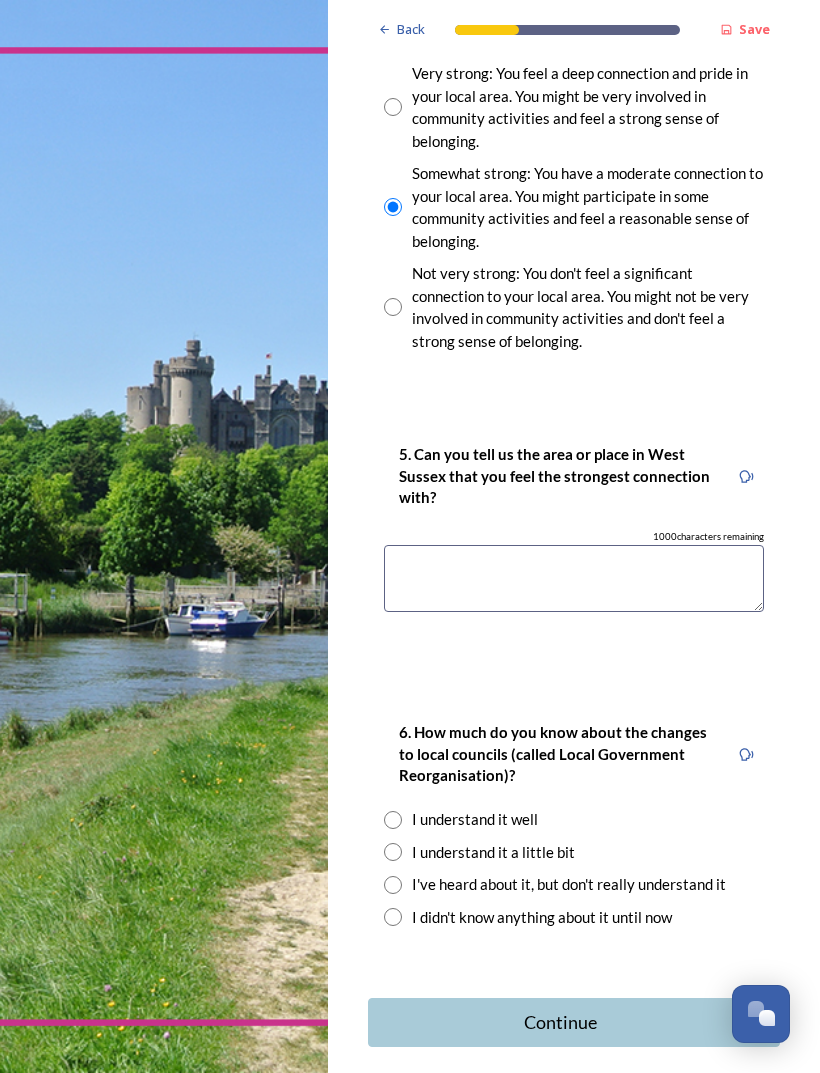 scroll, scrollTop: 1769, scrollLeft: 0, axis: vertical 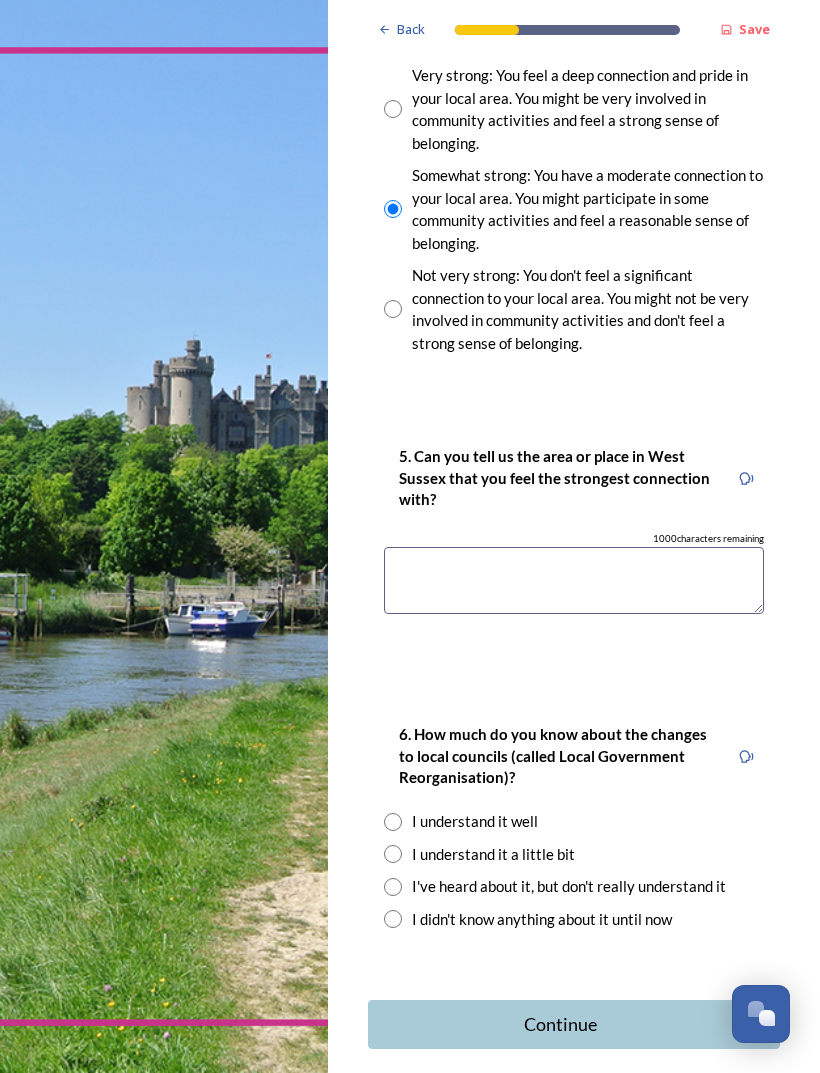 click at bounding box center (574, 580) 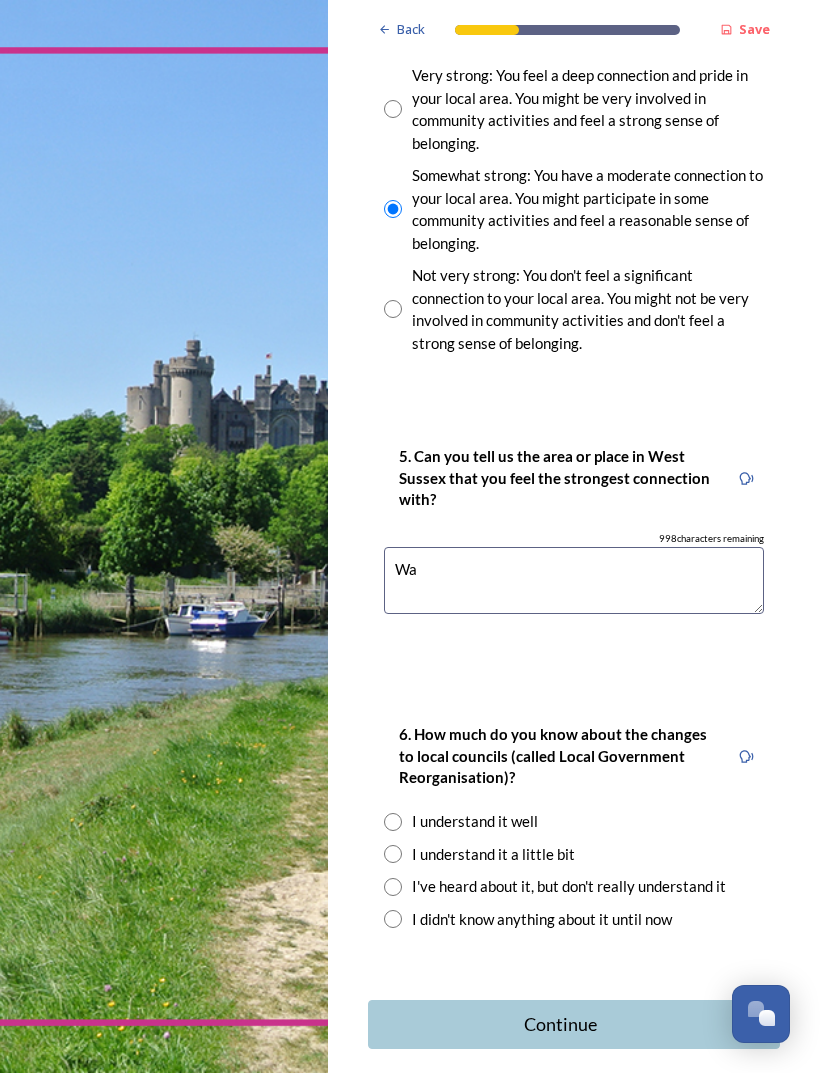 type on "W" 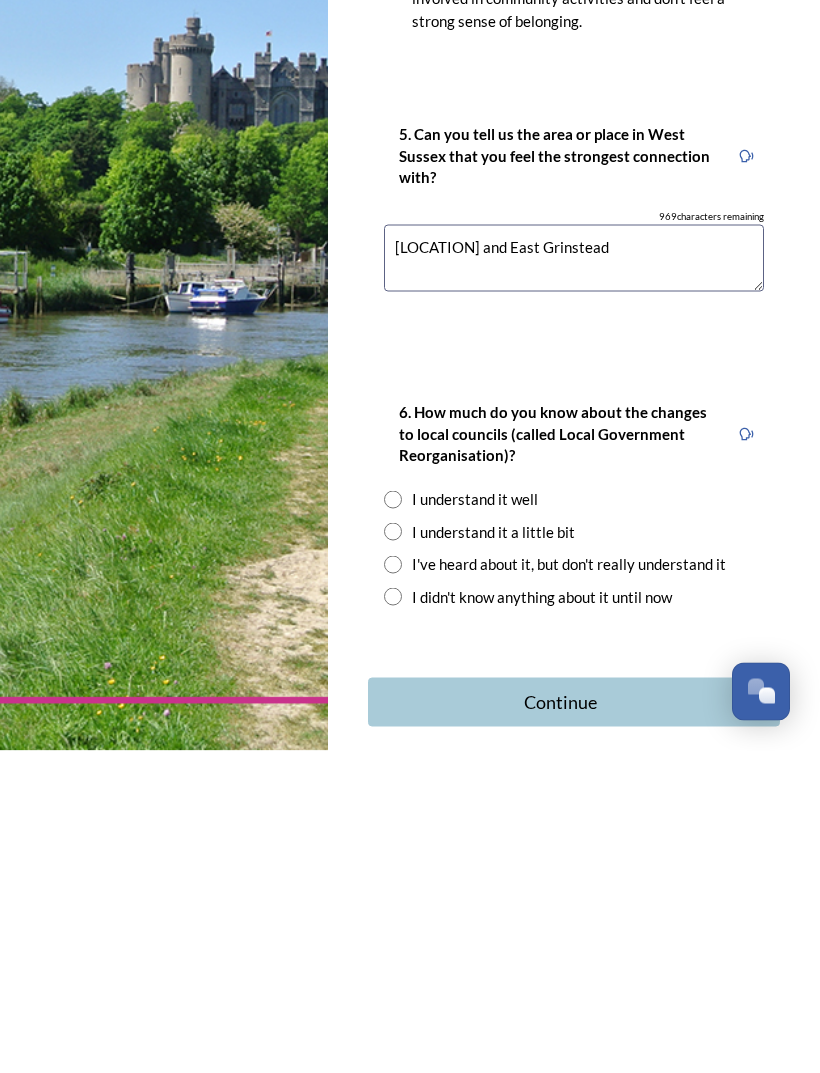 type on "[PLACE_NAME] and East Grinstead" 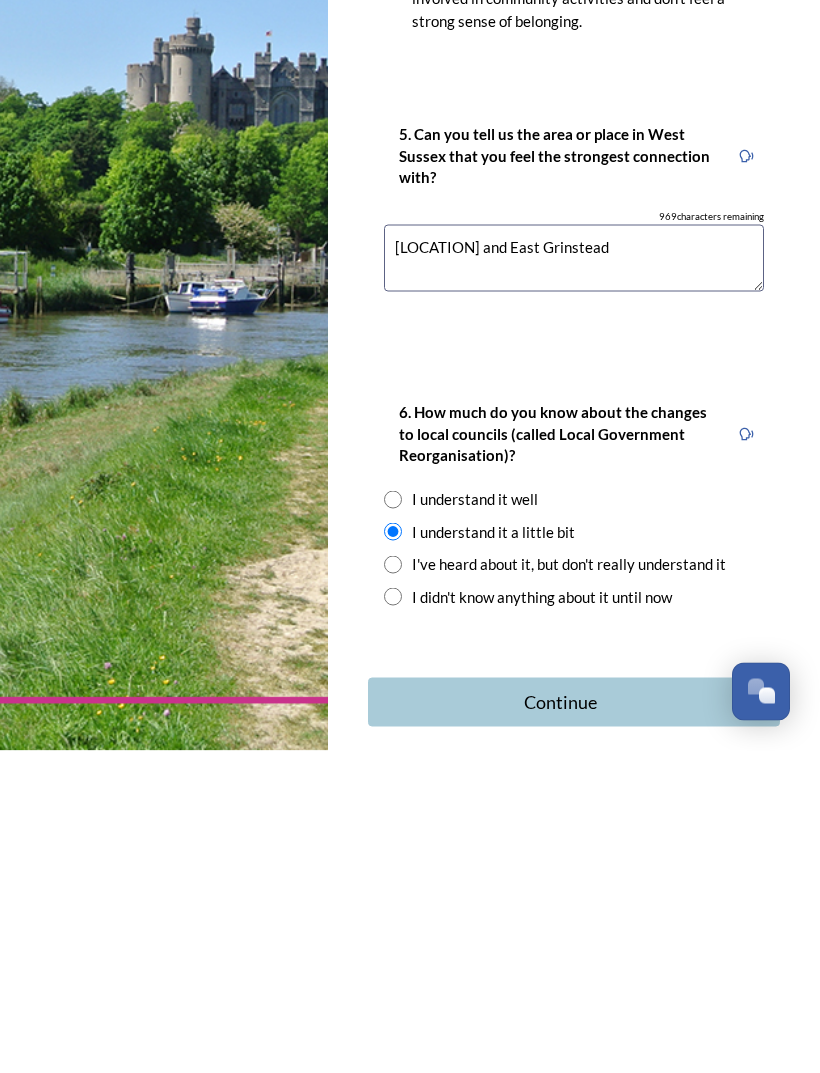 scroll, scrollTop: 64, scrollLeft: 0, axis: vertical 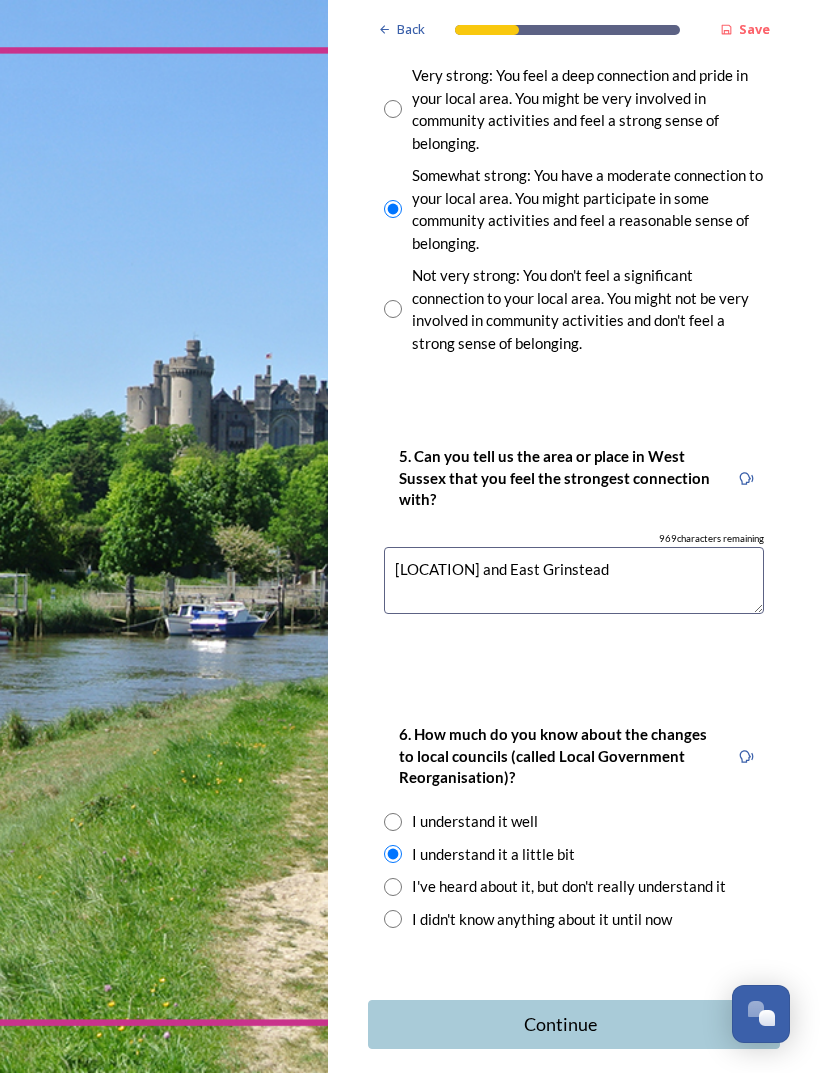 click on "Continue" at bounding box center [560, 1024] 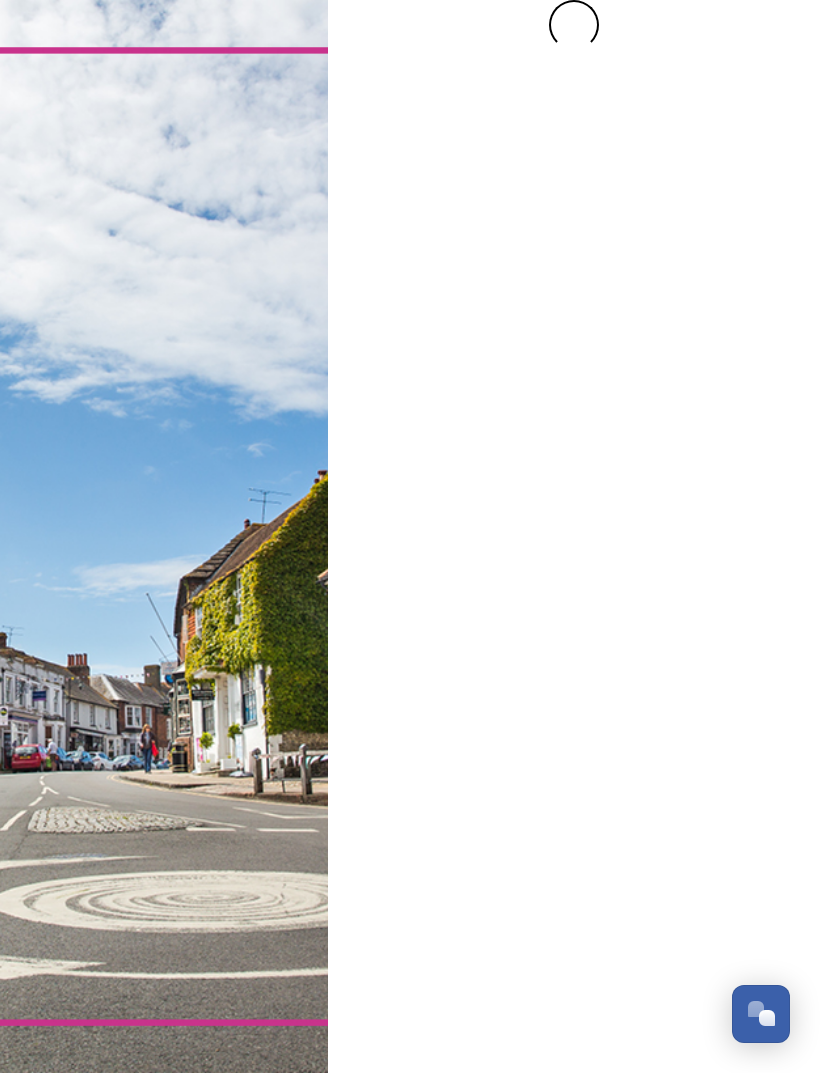 scroll, scrollTop: 0, scrollLeft: 0, axis: both 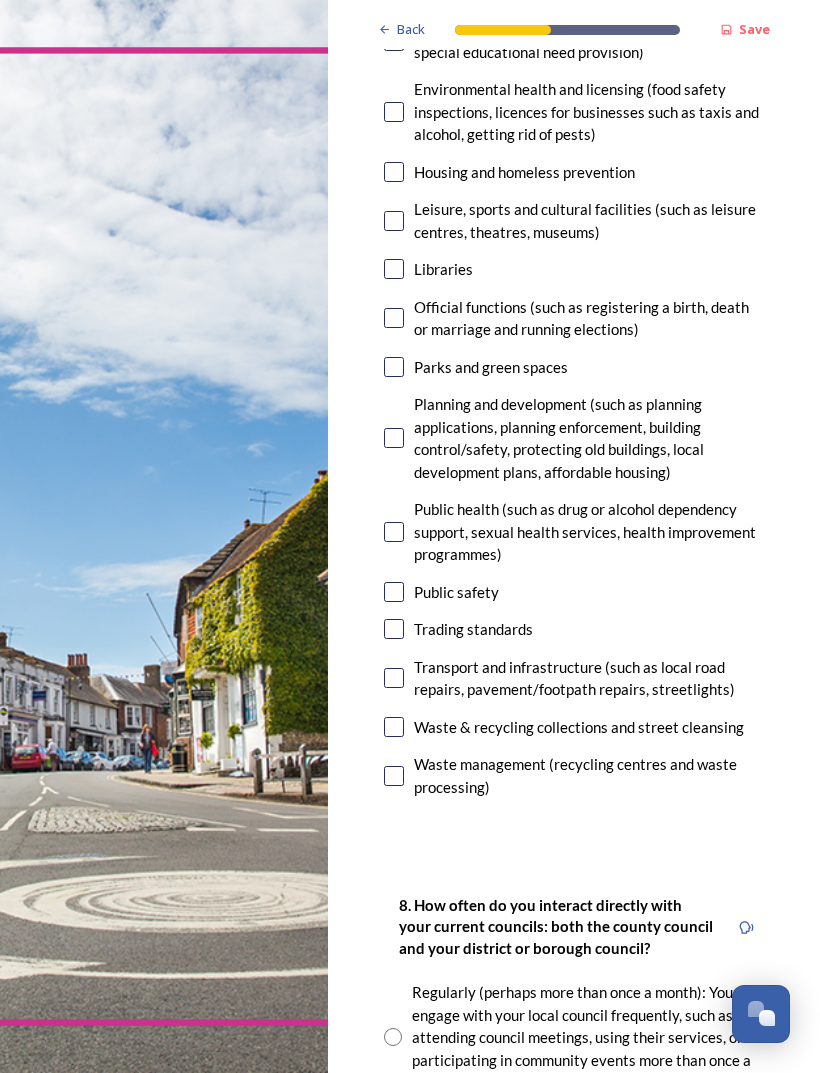 click on "Waste management (recycling centres and waste processing)" at bounding box center (574, 775) 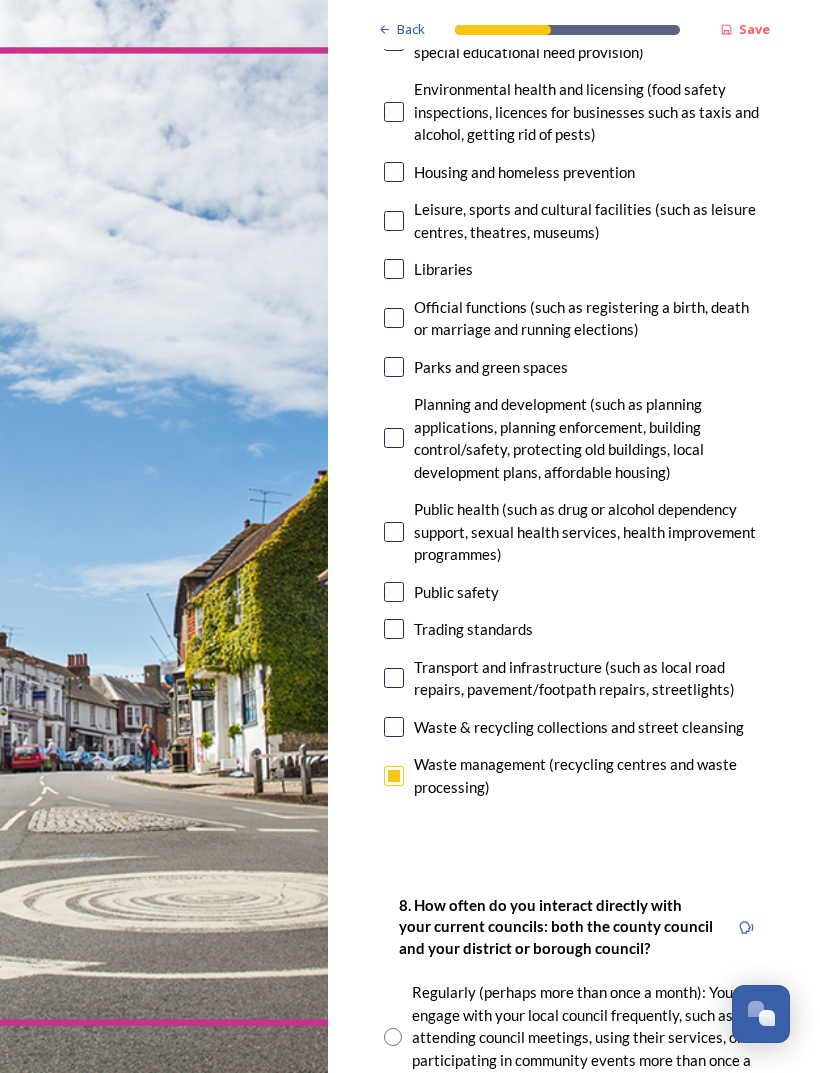 checkbox on "true" 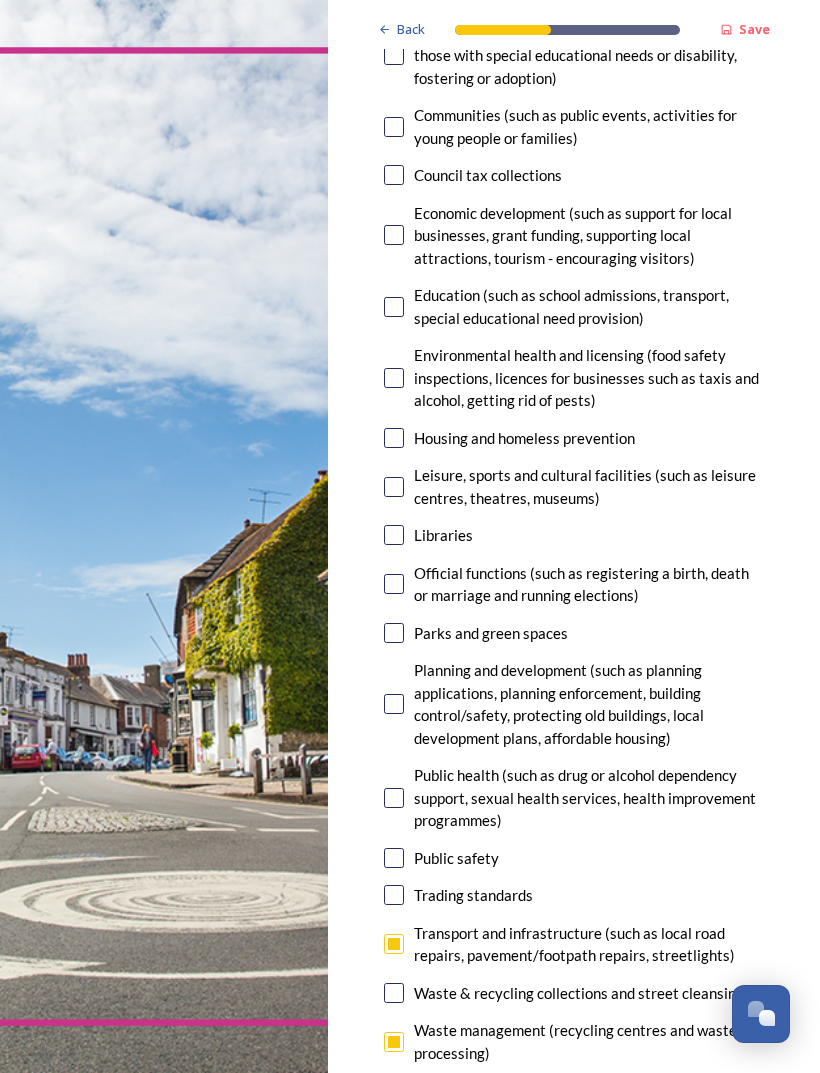 scroll, scrollTop: 386, scrollLeft: 0, axis: vertical 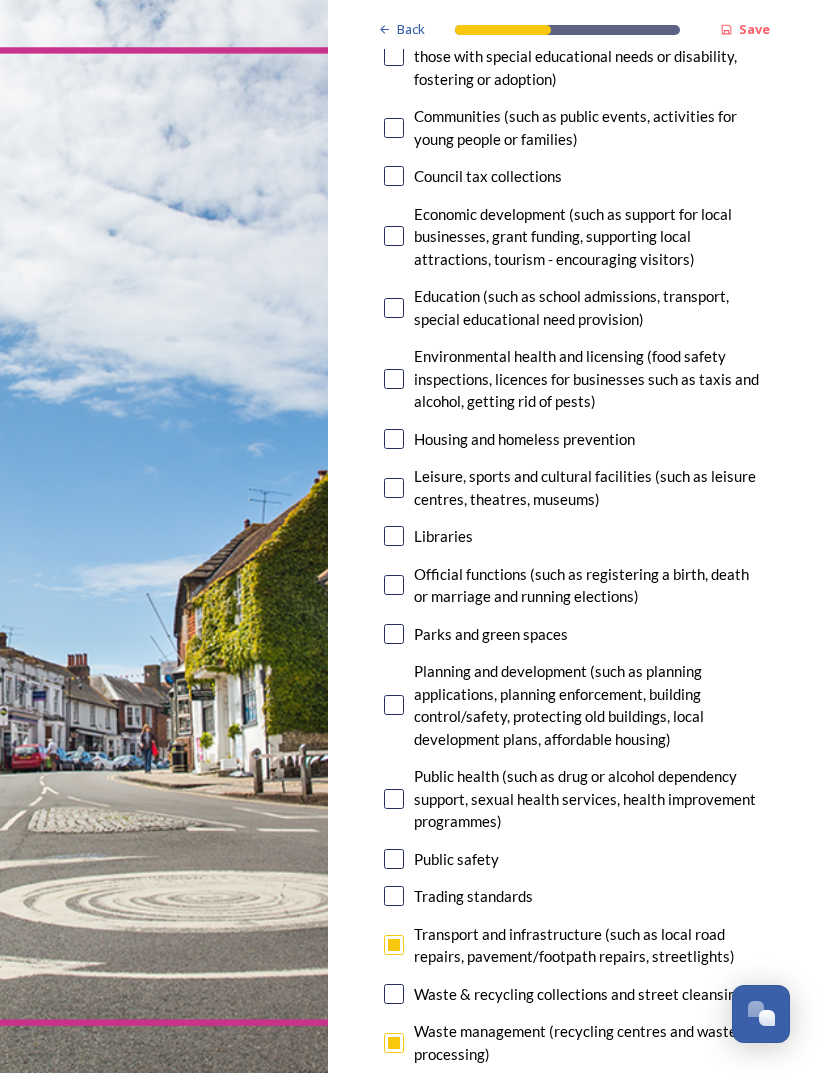 click at bounding box center (394, 705) 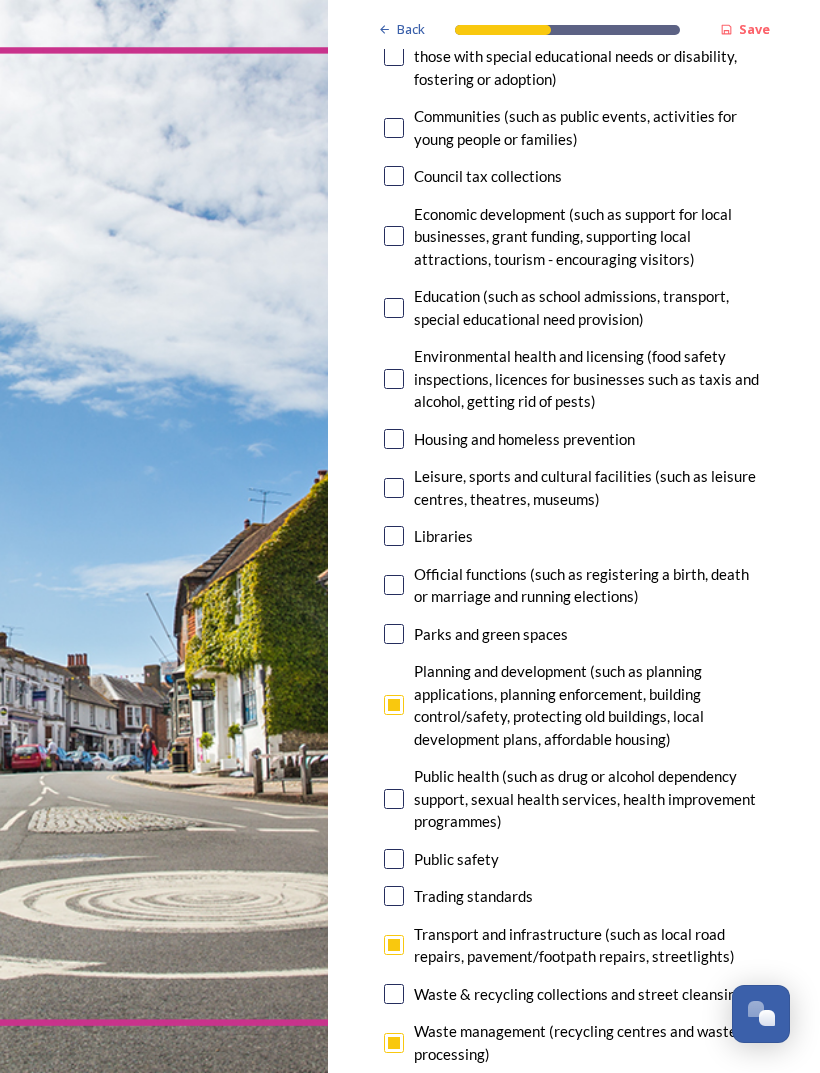 click at bounding box center [394, 634] 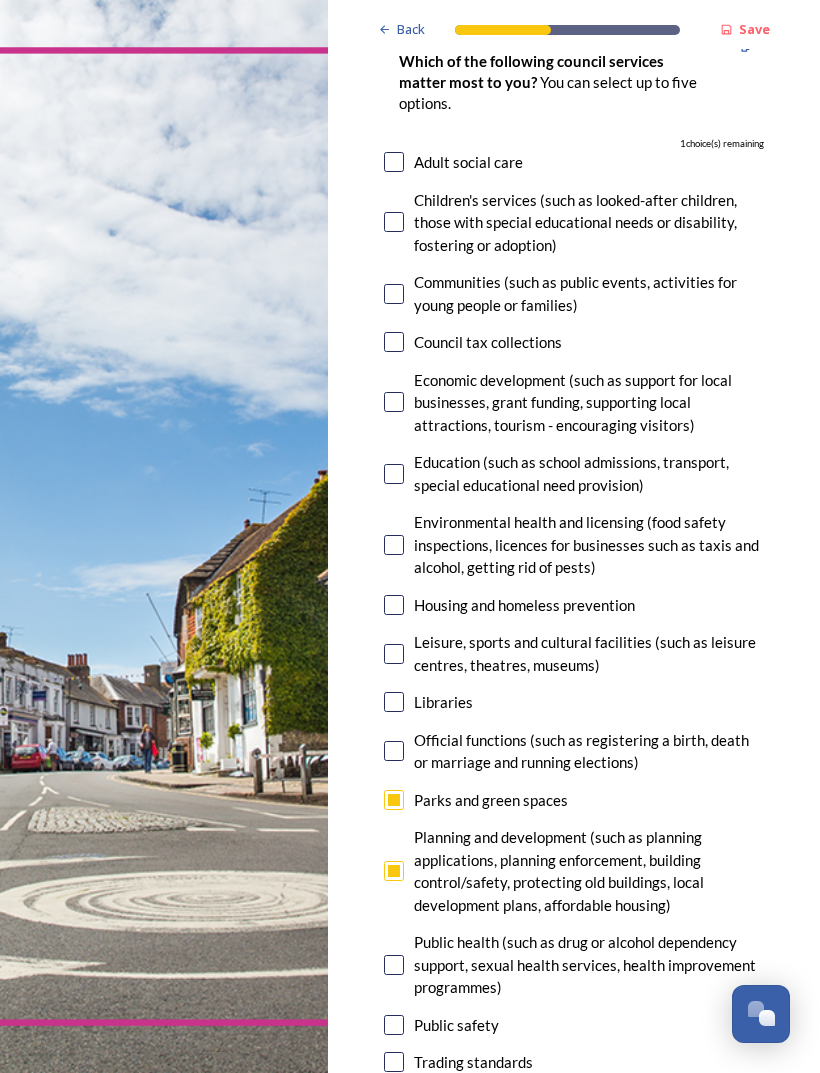 scroll, scrollTop: 220, scrollLeft: 0, axis: vertical 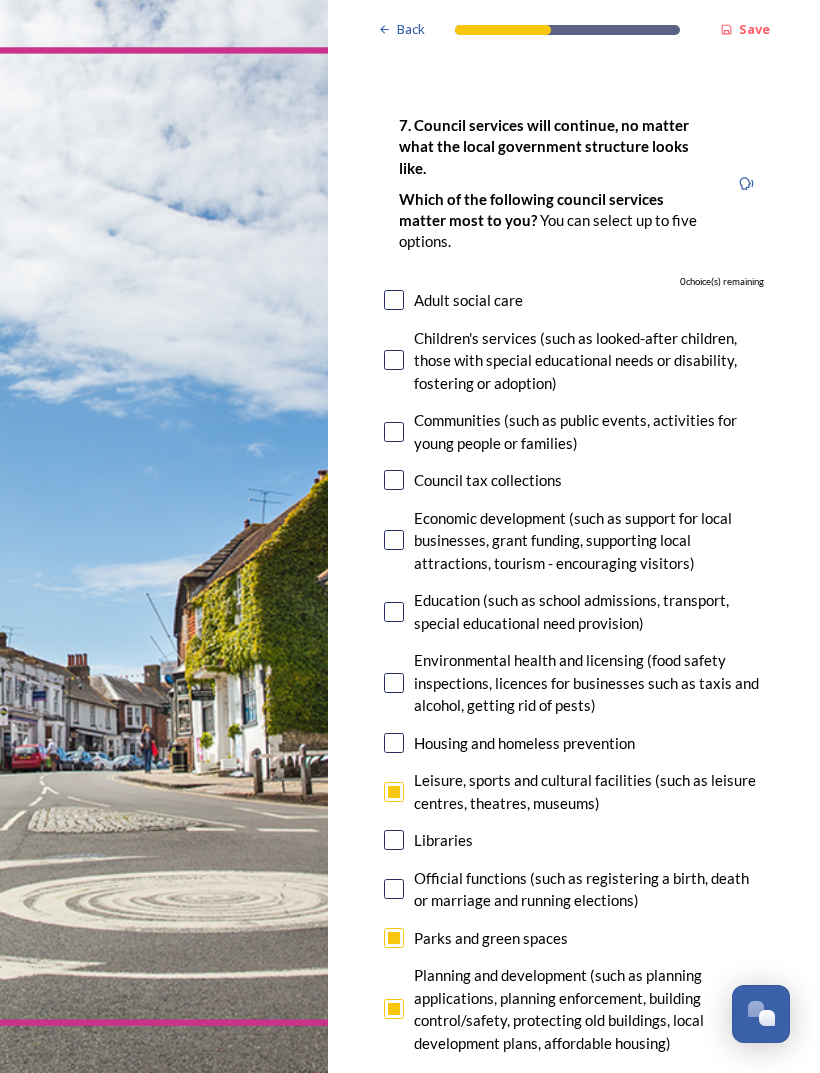 click at bounding box center (394, 743) 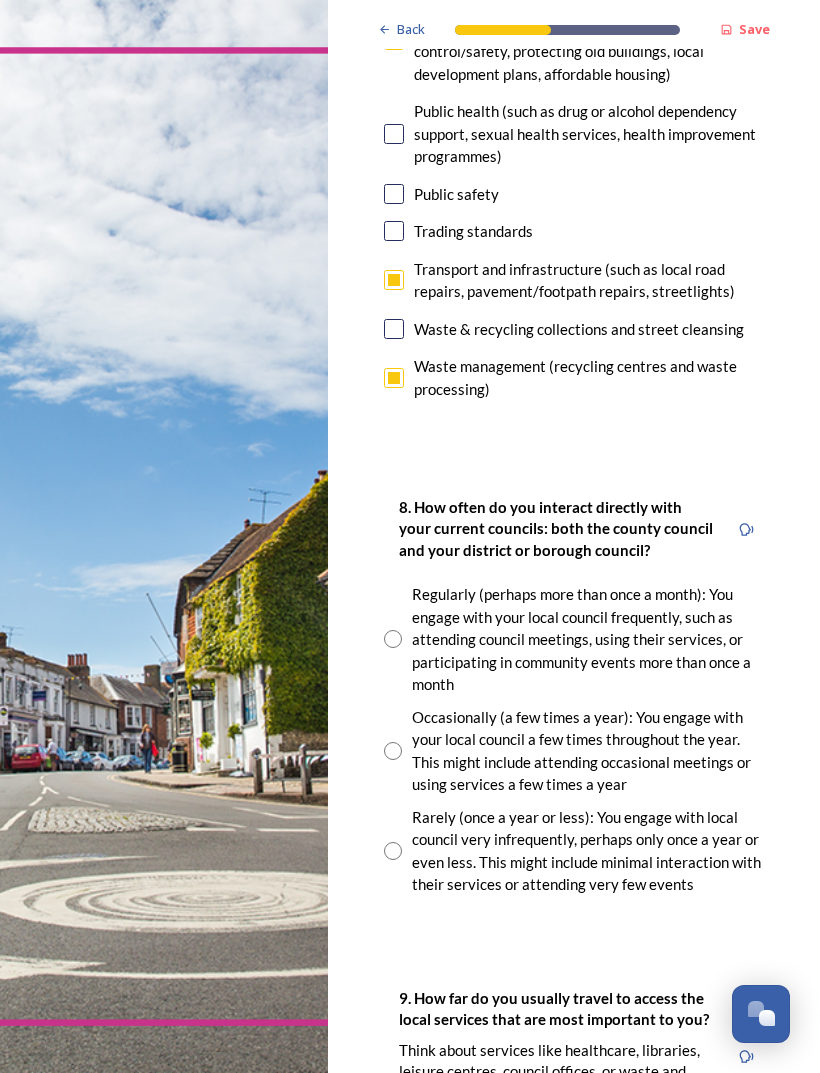 scroll, scrollTop: 1052, scrollLeft: 0, axis: vertical 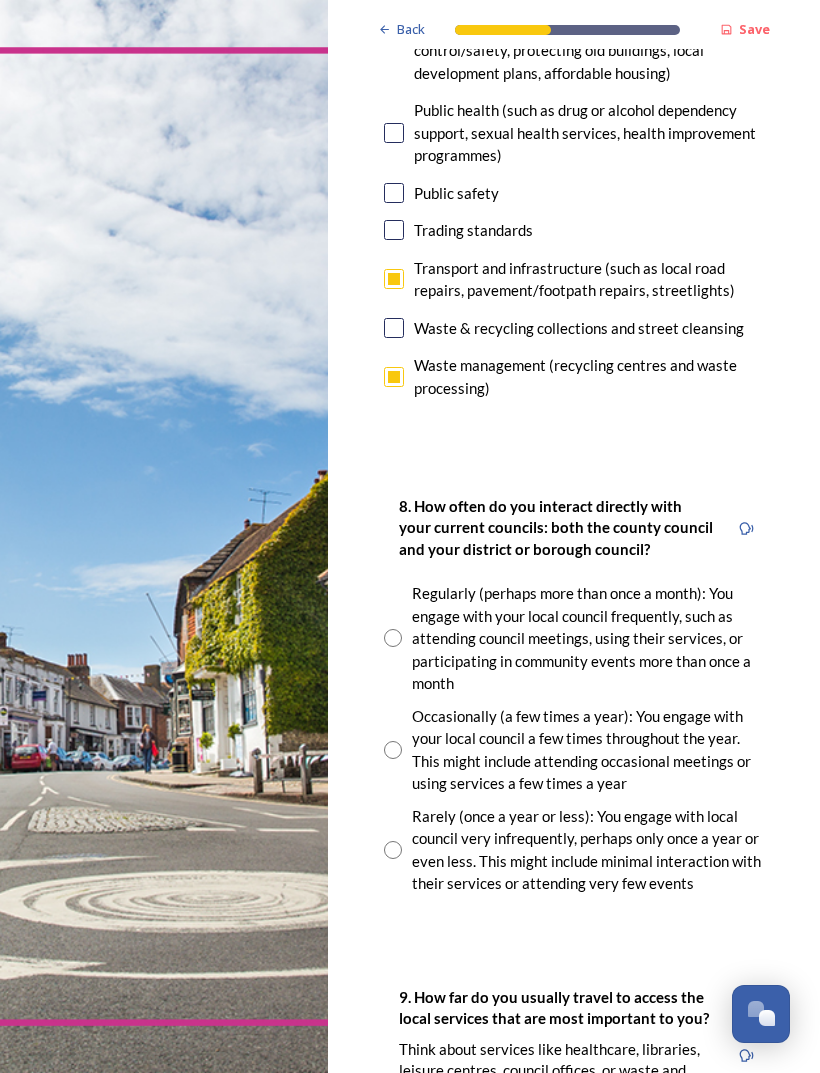 click on "Rarely (once a year or less): You engage with local council very infrequently, perhaps only once a year or even less. This might include minimal interaction with their services or attending very few events" at bounding box center (574, 850) 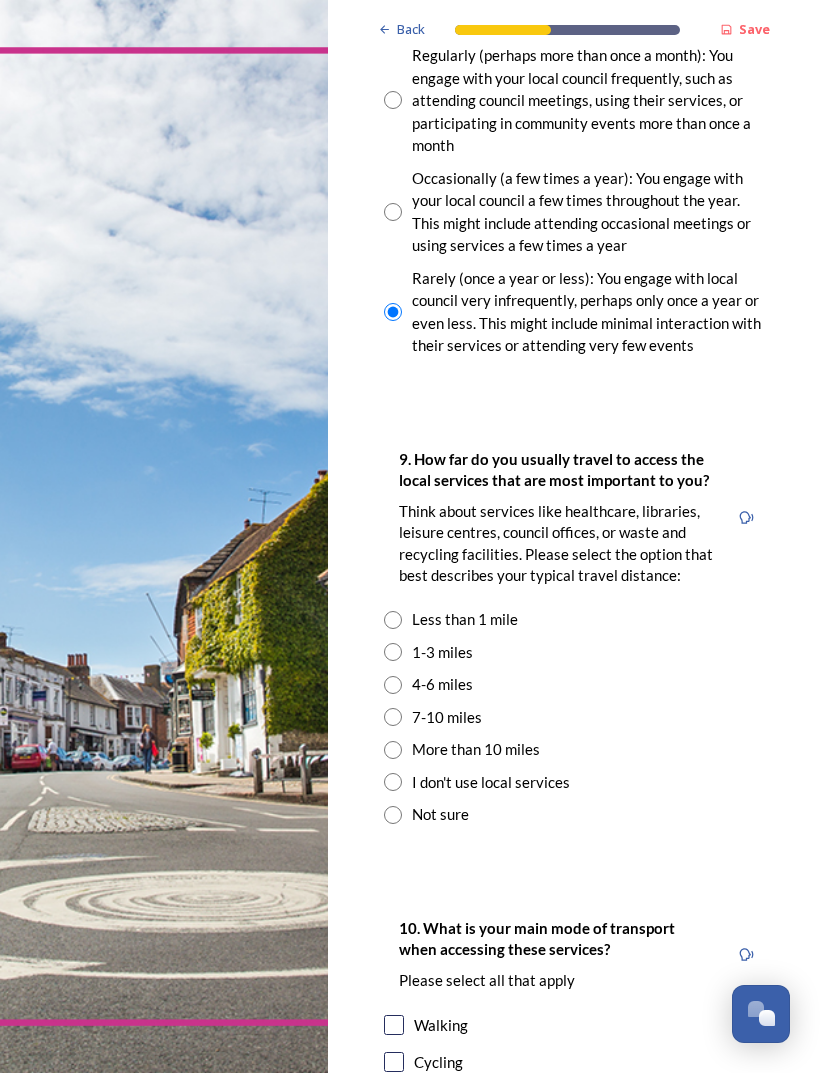 scroll, scrollTop: 1590, scrollLeft: 0, axis: vertical 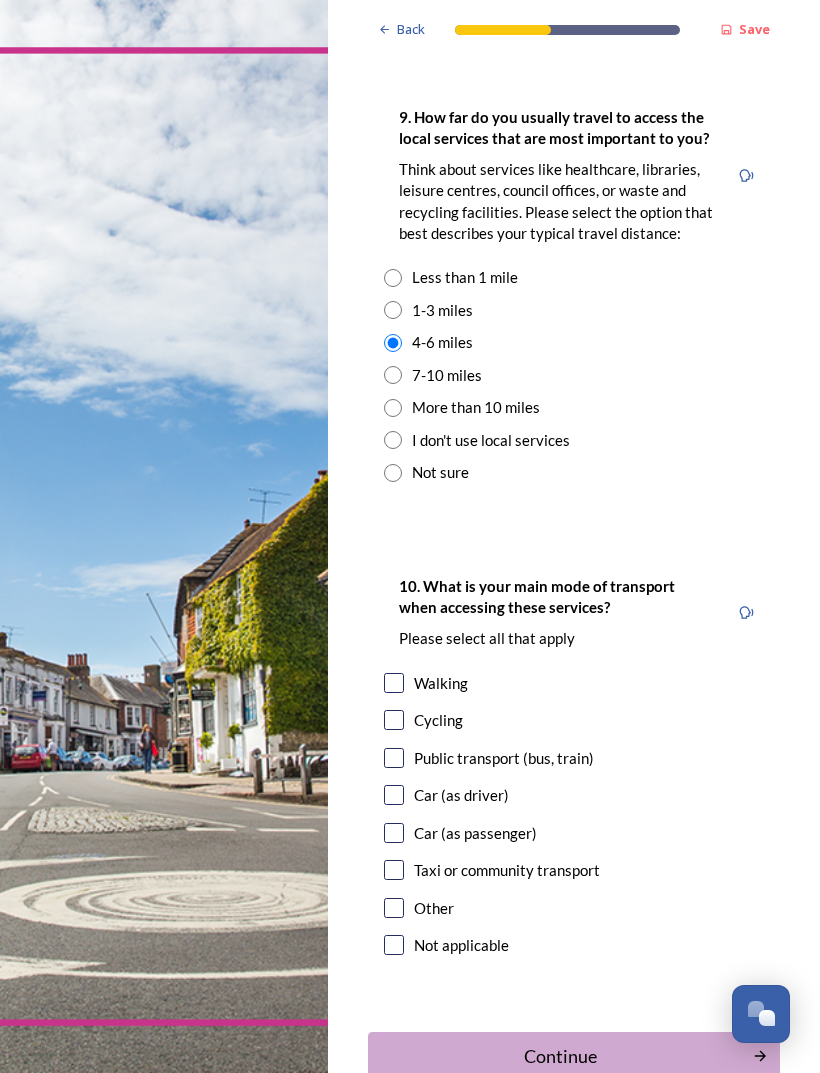 click at bounding box center [394, 795] 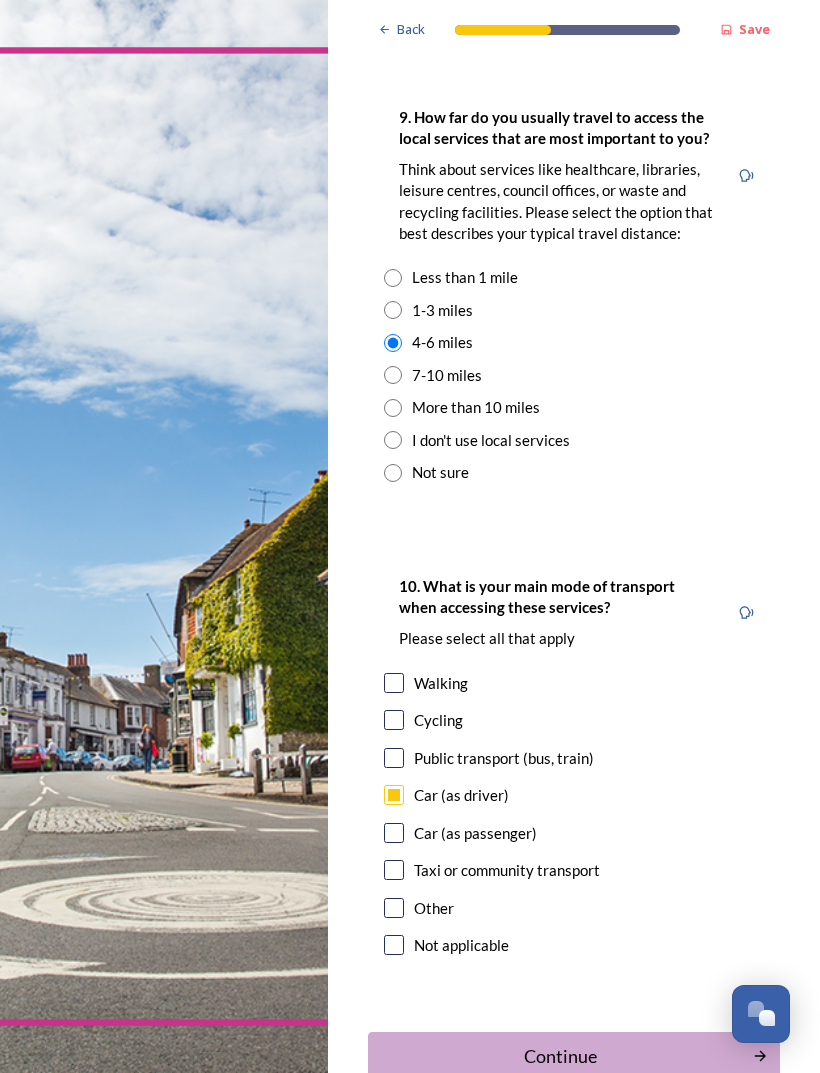 scroll, scrollTop: 64, scrollLeft: 0, axis: vertical 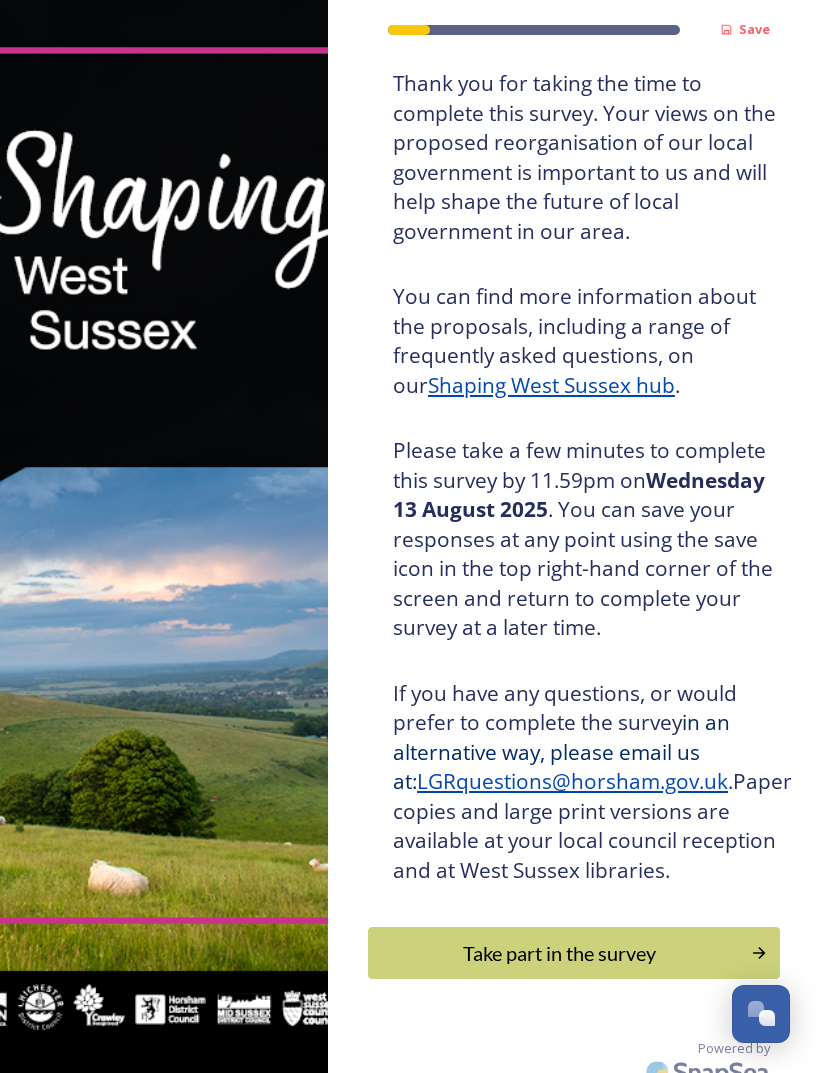 click on "Take part in the survey" at bounding box center (559, 953) 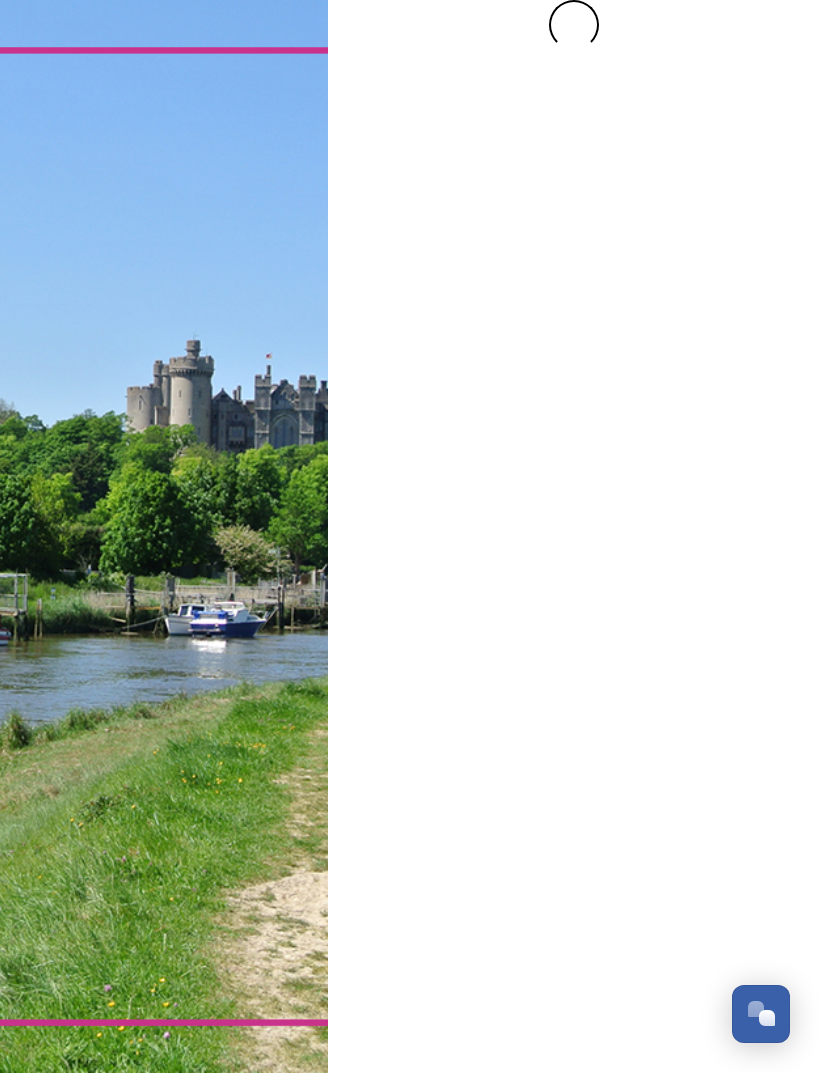 scroll, scrollTop: 0, scrollLeft: 0, axis: both 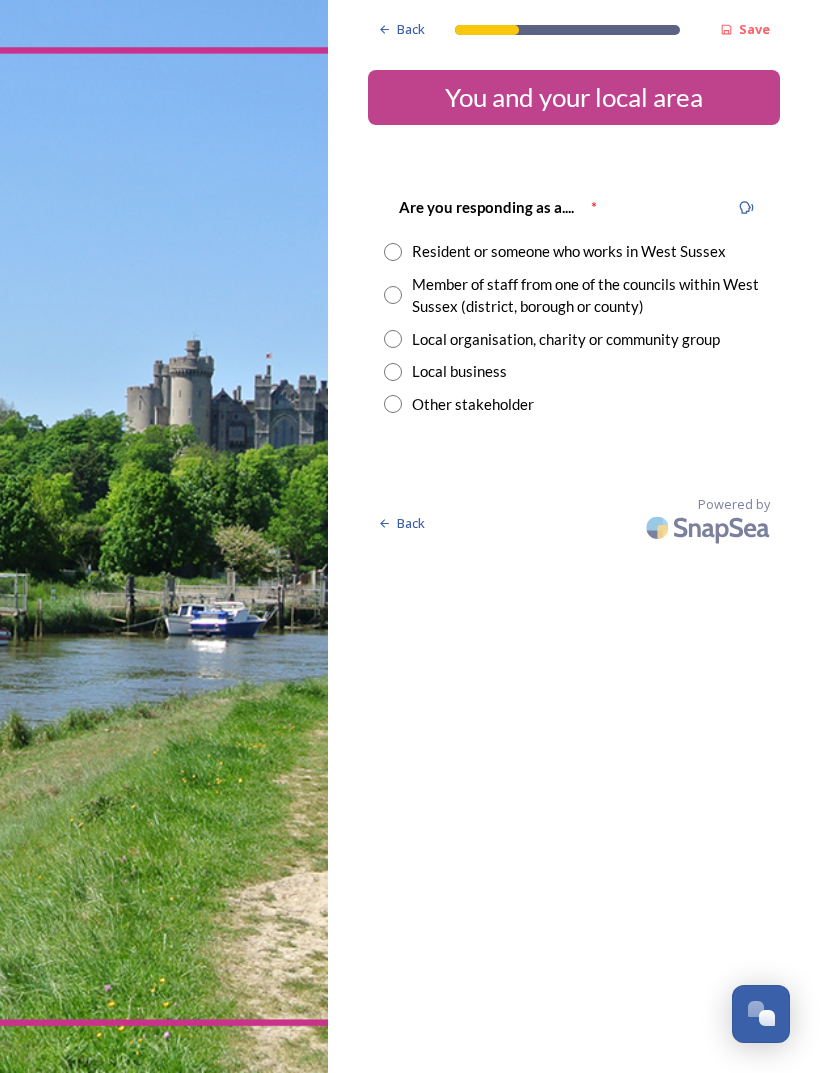 click at bounding box center (393, 252) 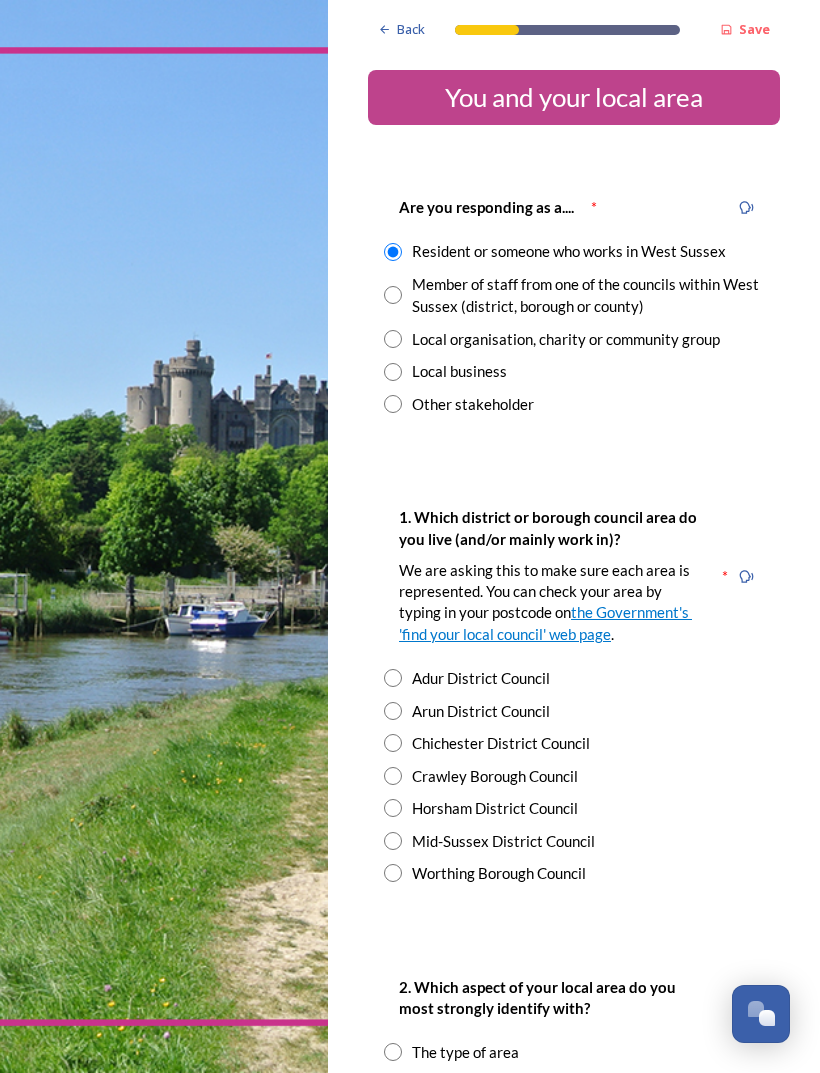 click on "Mid-Sussex District Council" at bounding box center (574, 841) 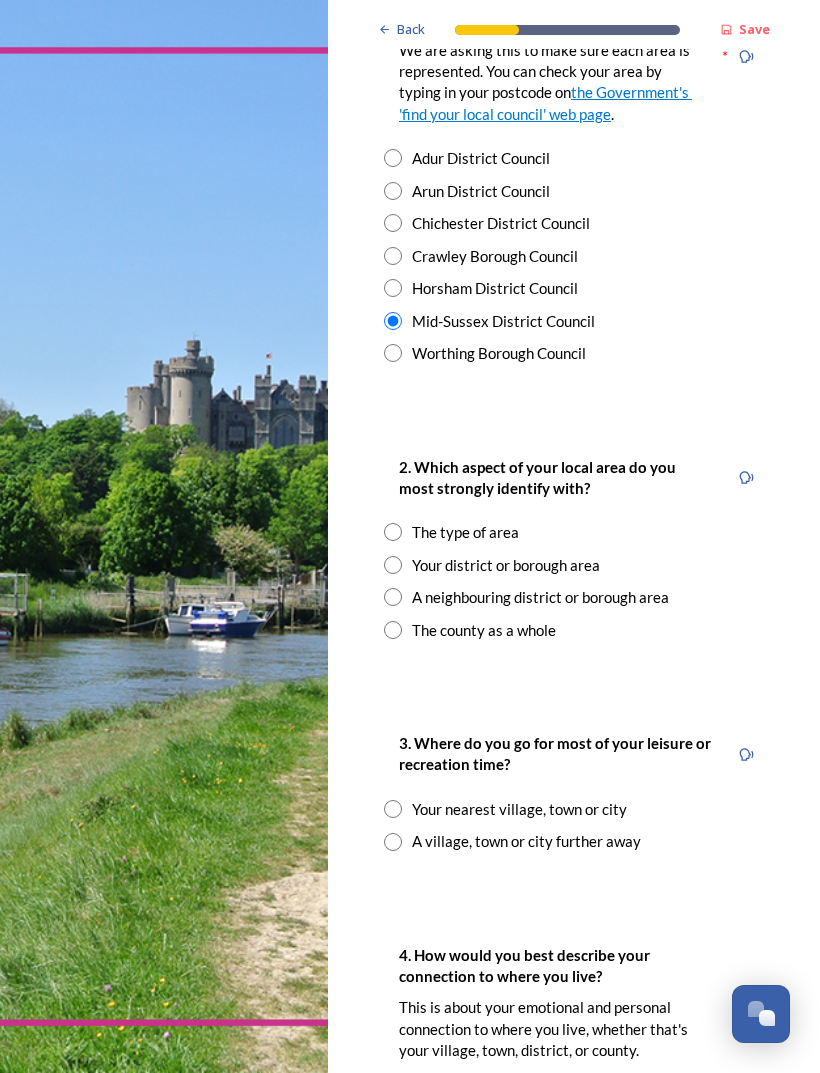 scroll, scrollTop: 520, scrollLeft: 0, axis: vertical 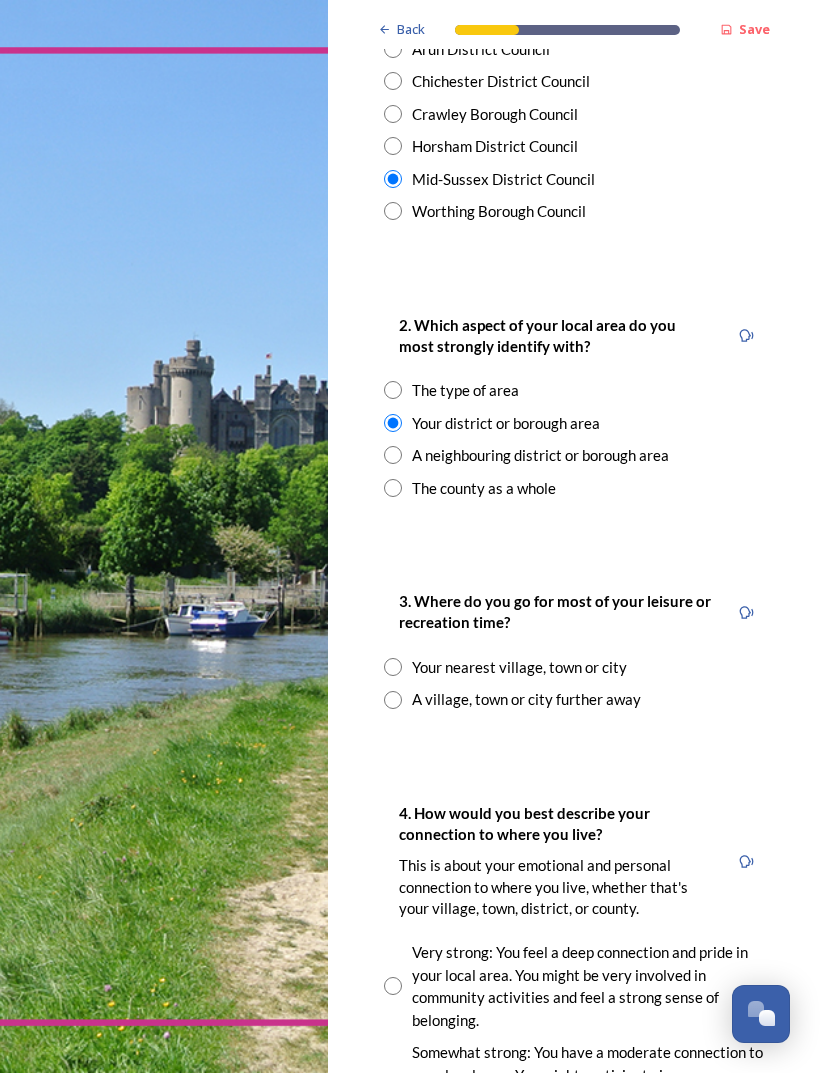 click at bounding box center [393, 700] 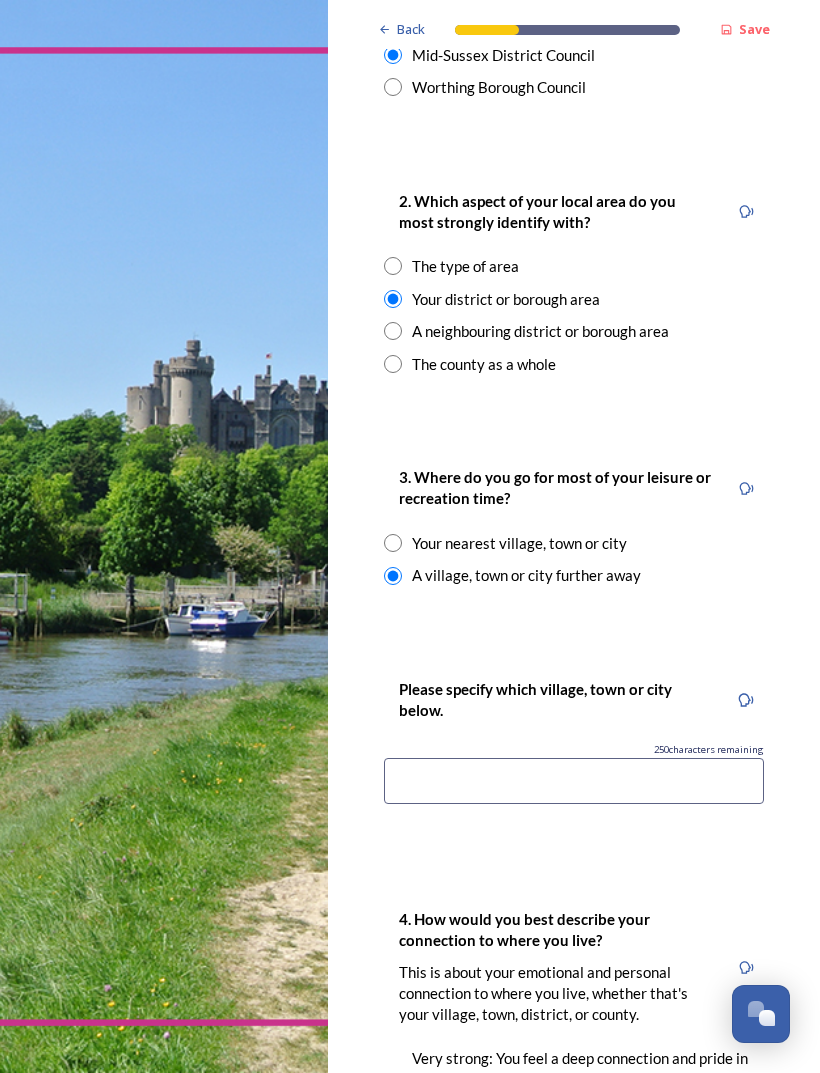 scroll, scrollTop: 786, scrollLeft: 0, axis: vertical 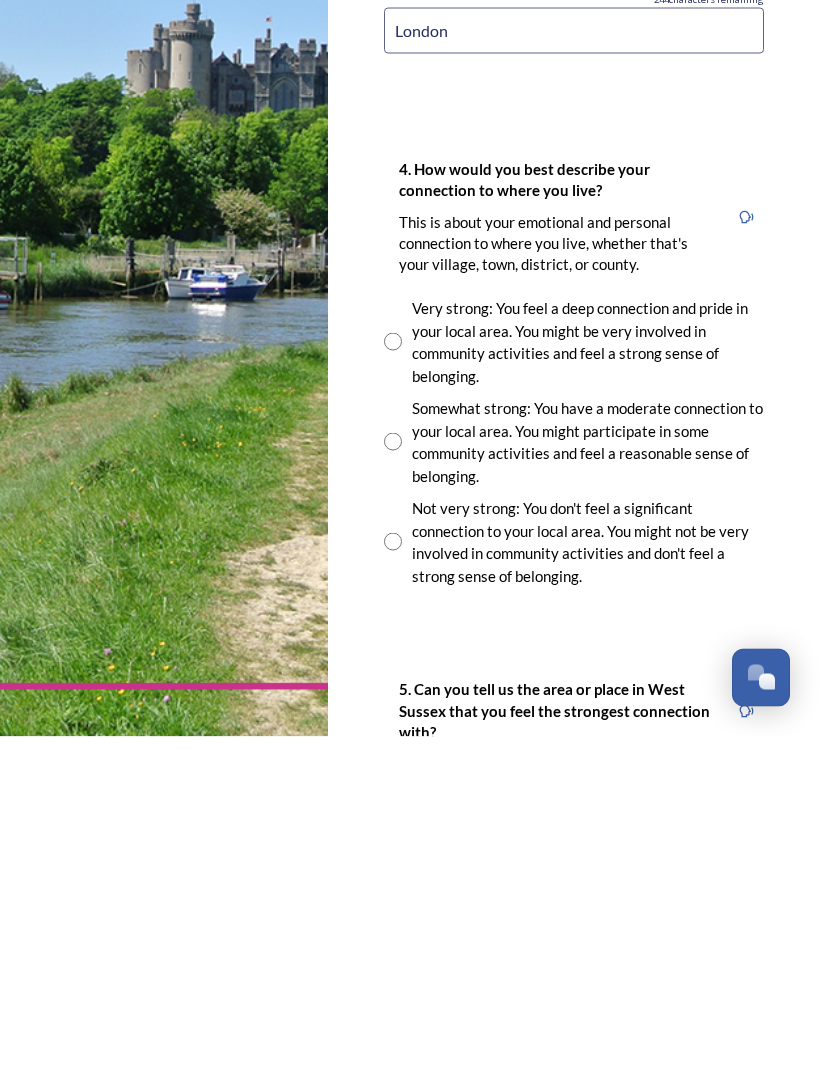 type on "London" 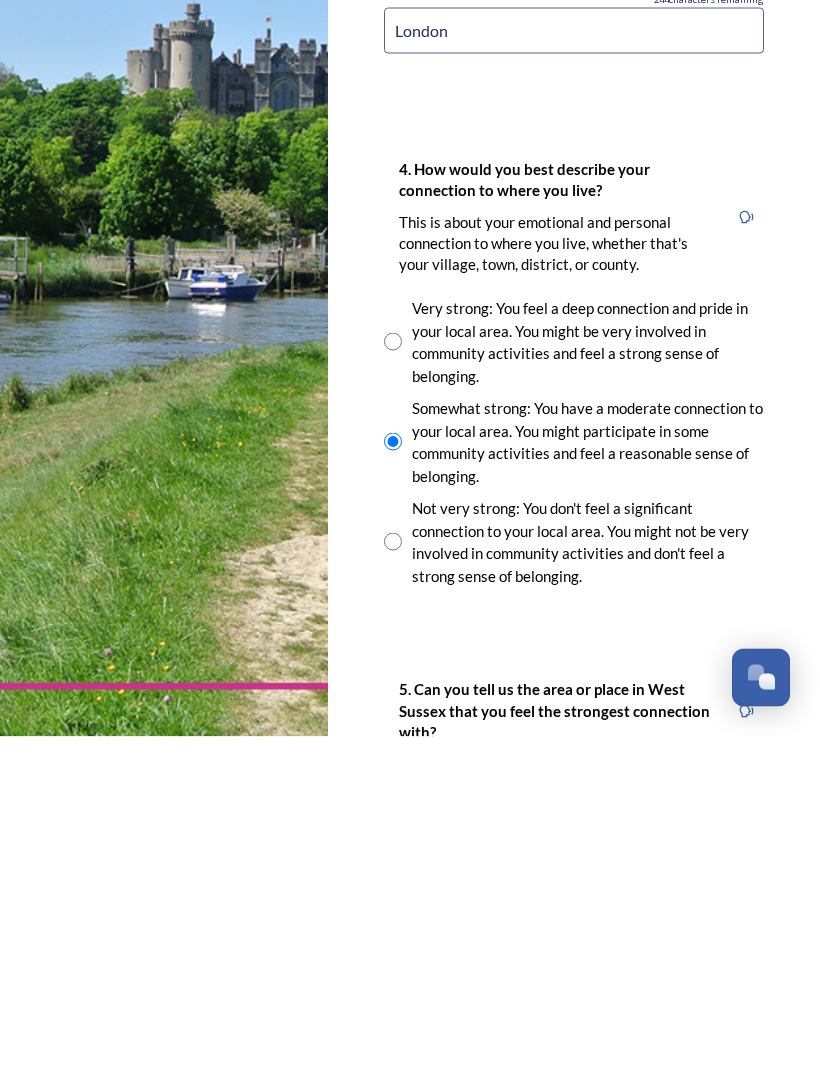 scroll, scrollTop: 64, scrollLeft: 0, axis: vertical 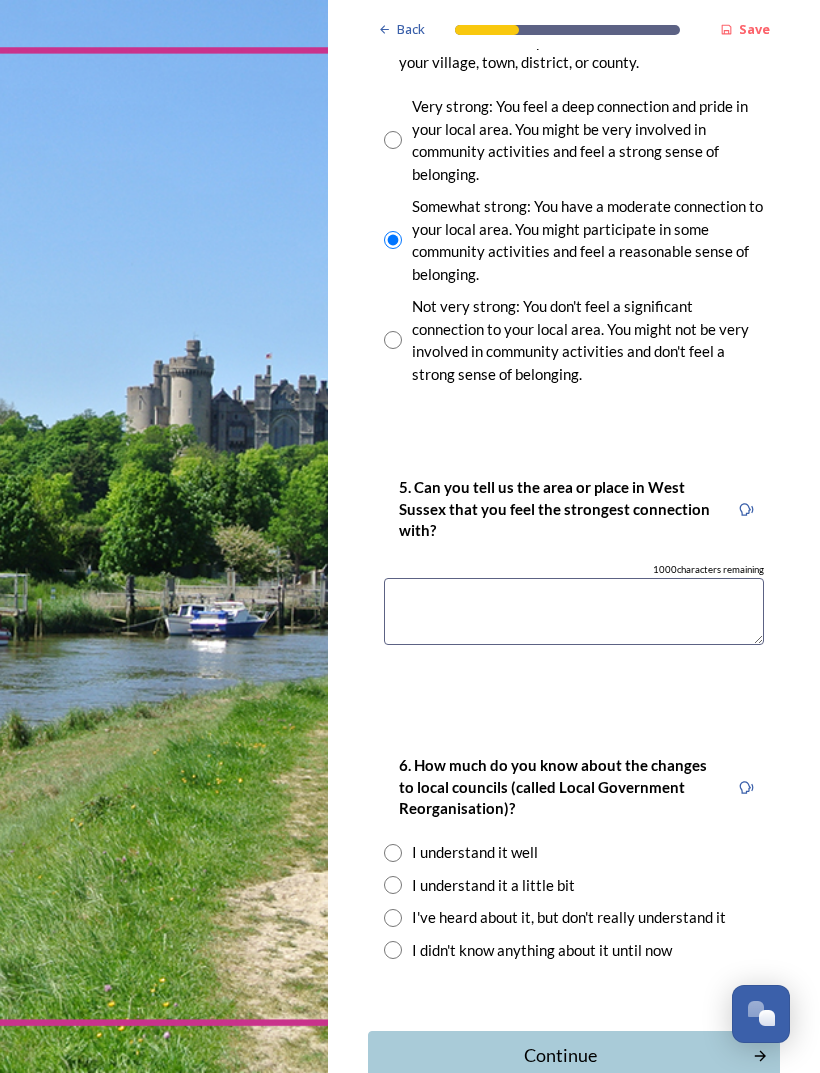 click at bounding box center (574, 611) 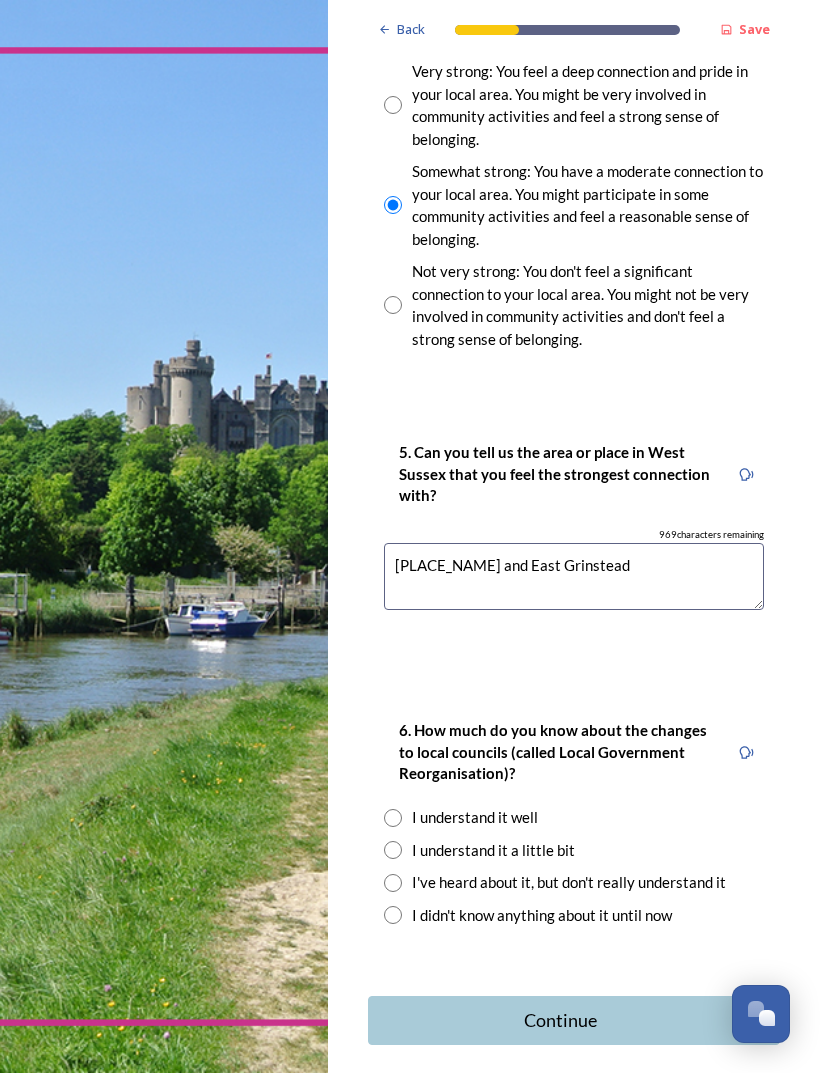 scroll, scrollTop: 1769, scrollLeft: 0, axis: vertical 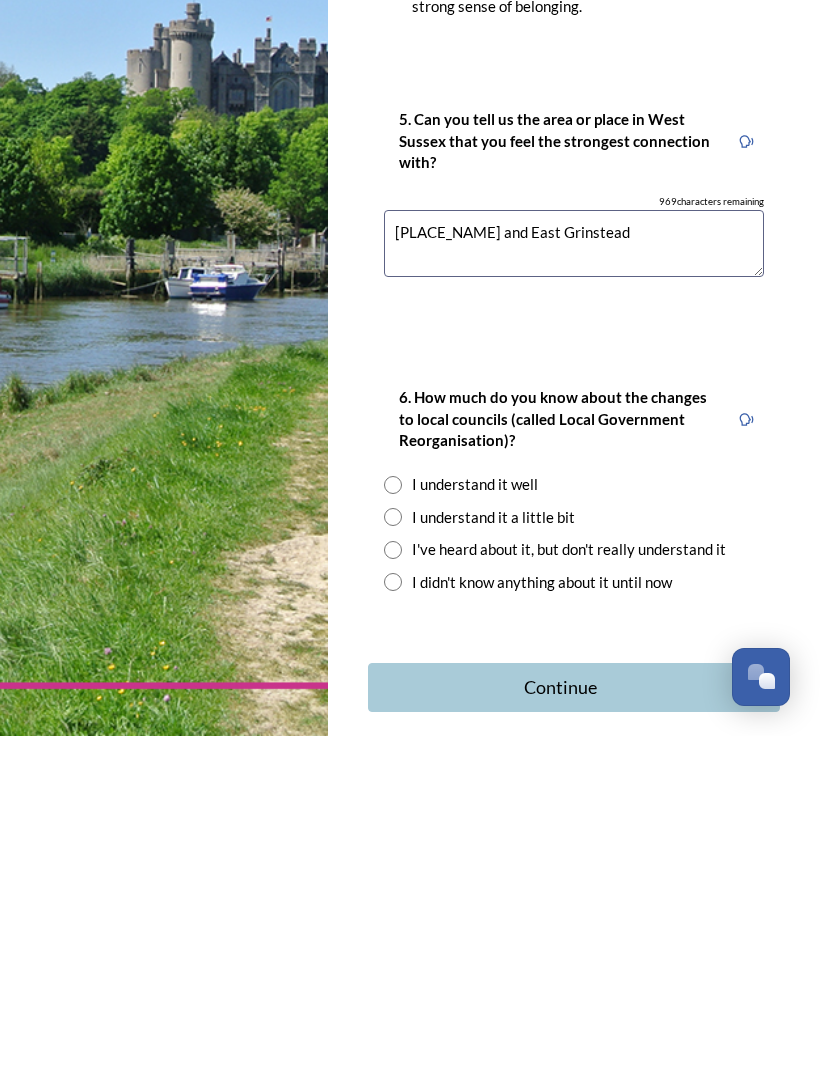 type on "[PLACE_NAME] and East Grinstead" 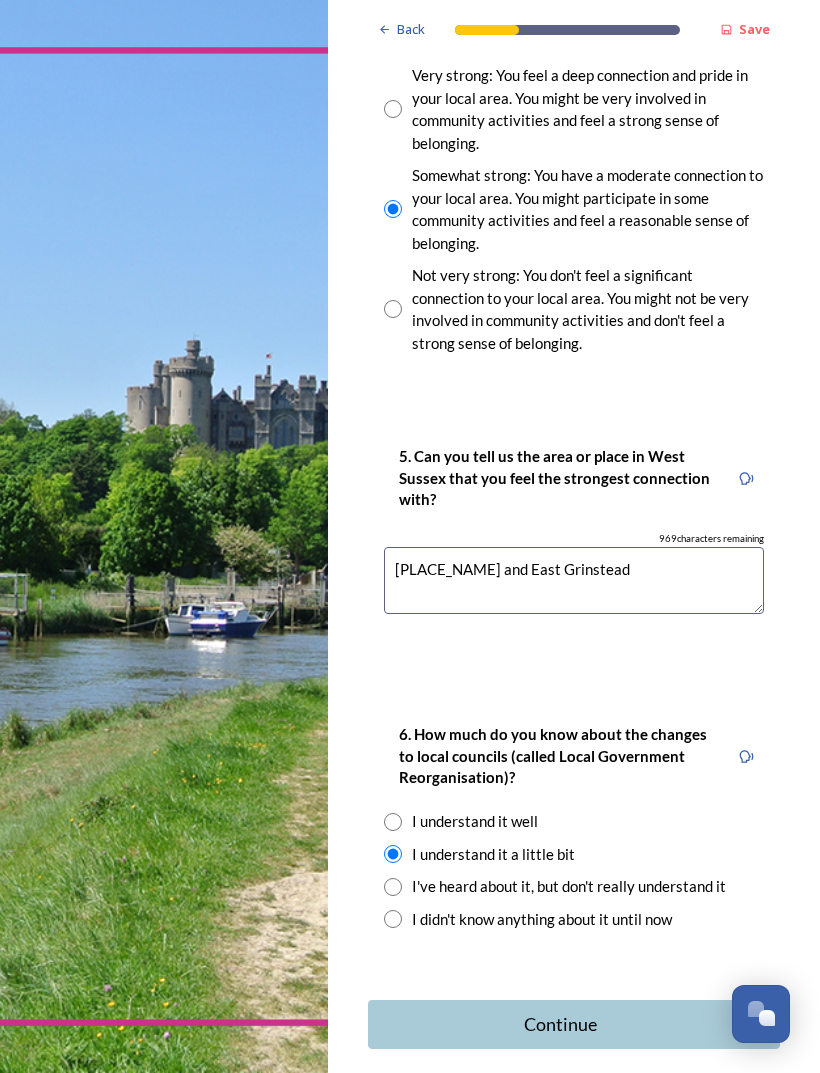 click on "Continue" at bounding box center (560, 1024) 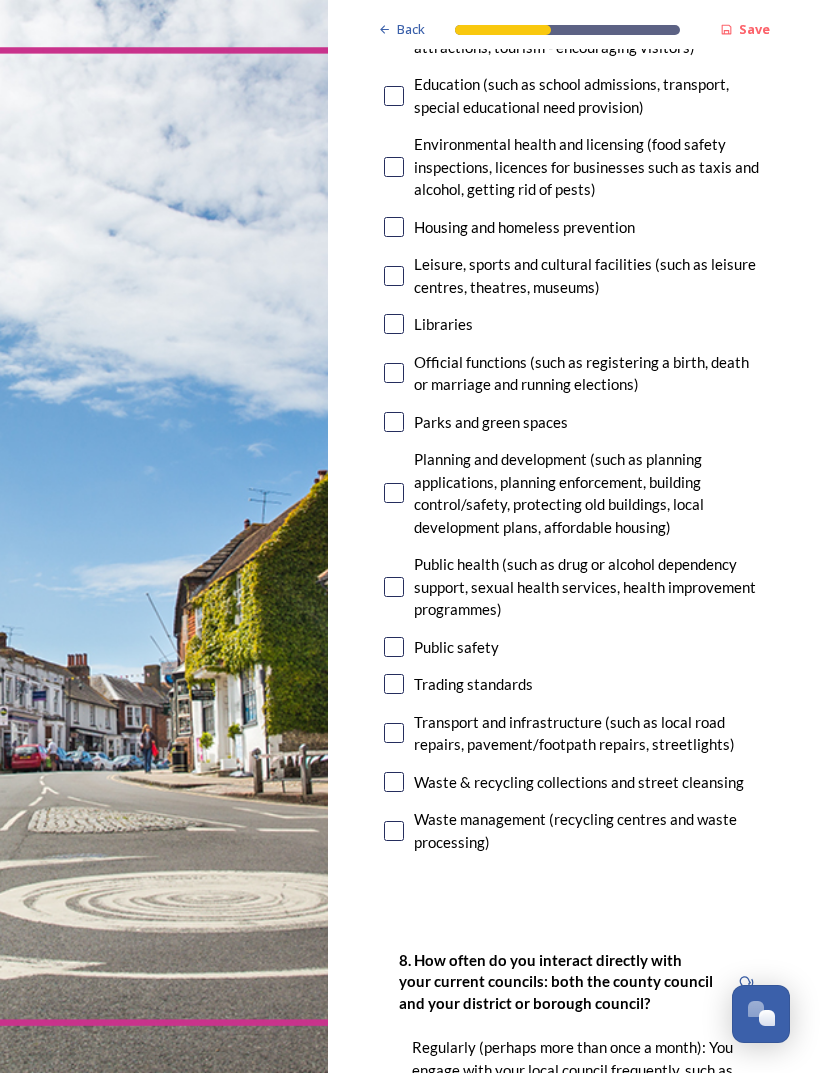 scroll, scrollTop: 598, scrollLeft: 0, axis: vertical 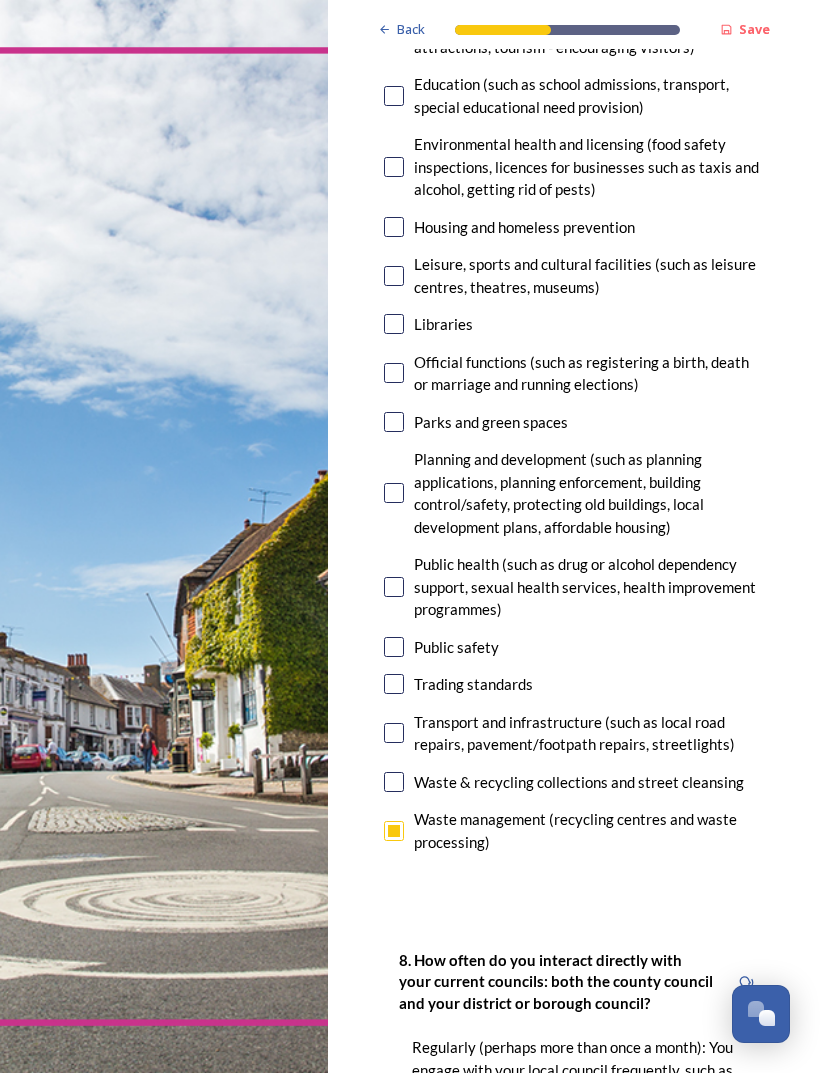 click on "Transport and infrastructure (such as local road repairs, pavement/footpath repairs, streetlights)" at bounding box center (574, 733) 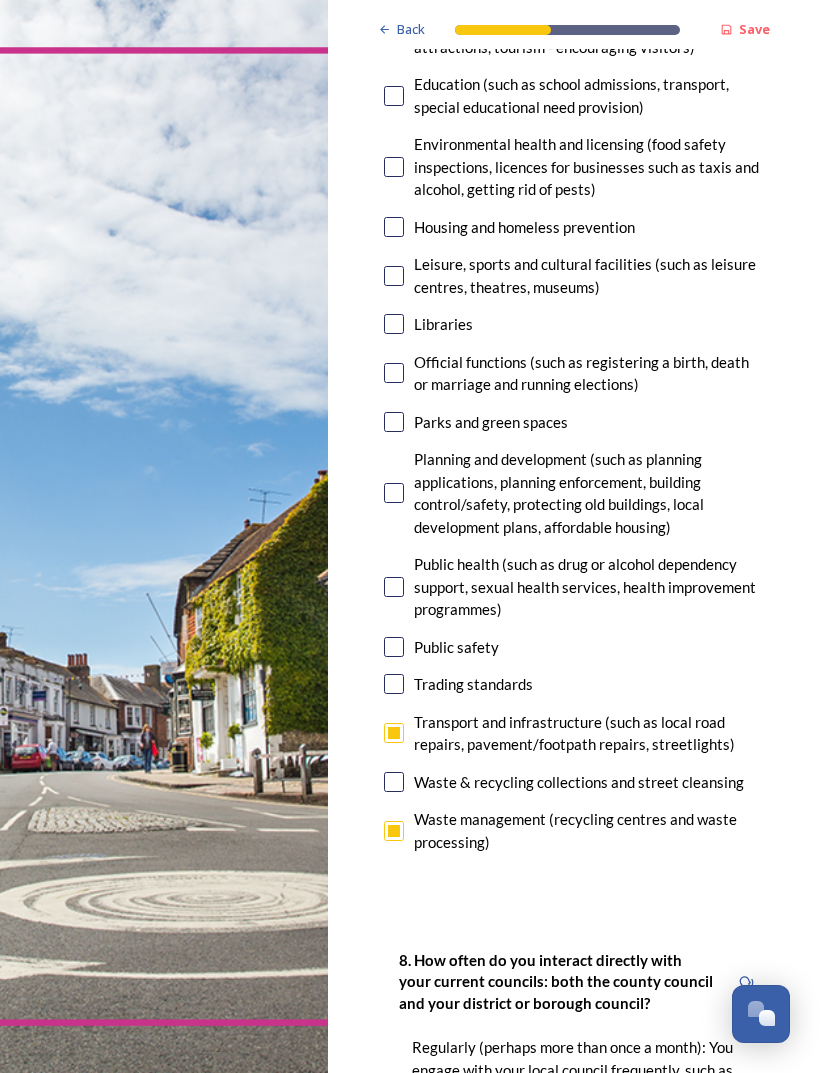 checkbox on "true" 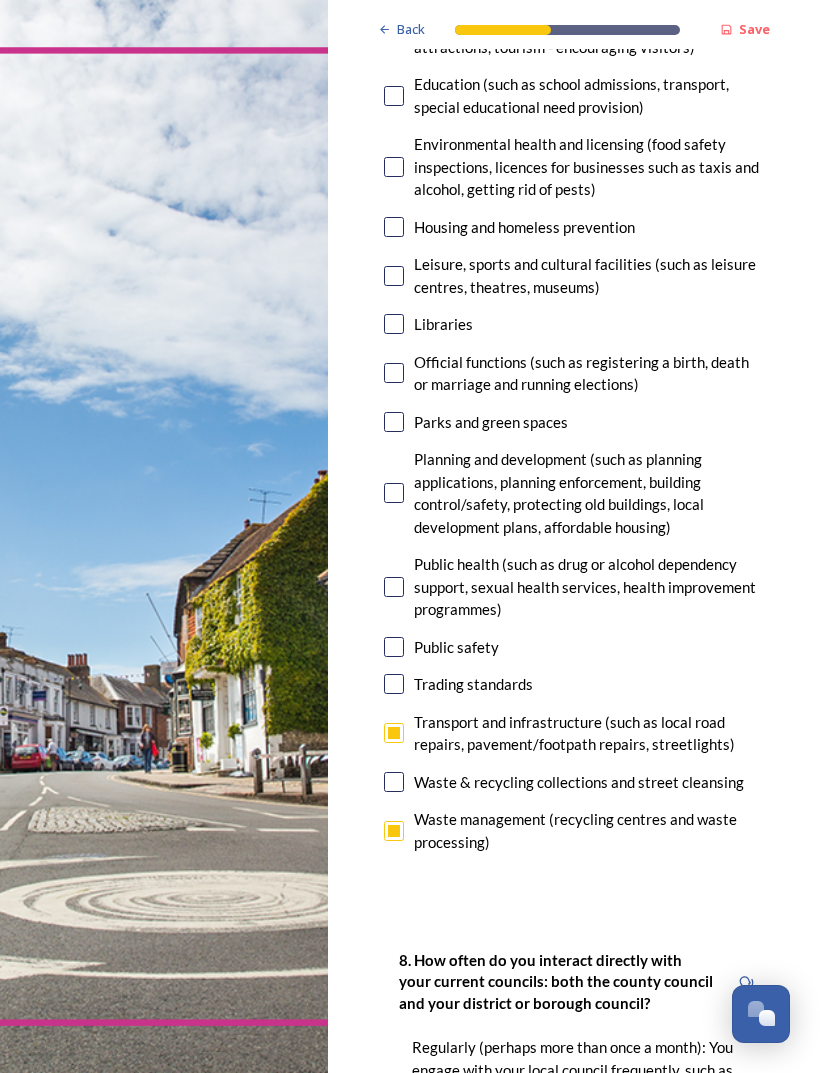 click at bounding box center [394, 493] 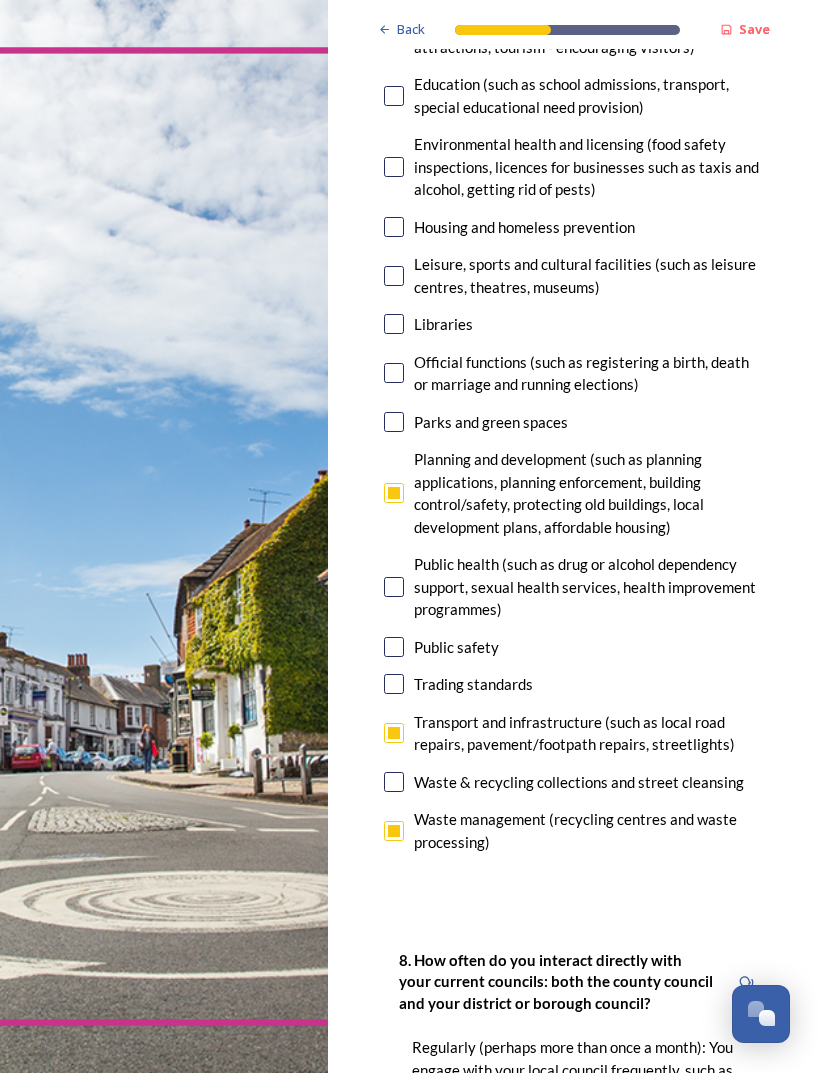 click at bounding box center [394, 422] 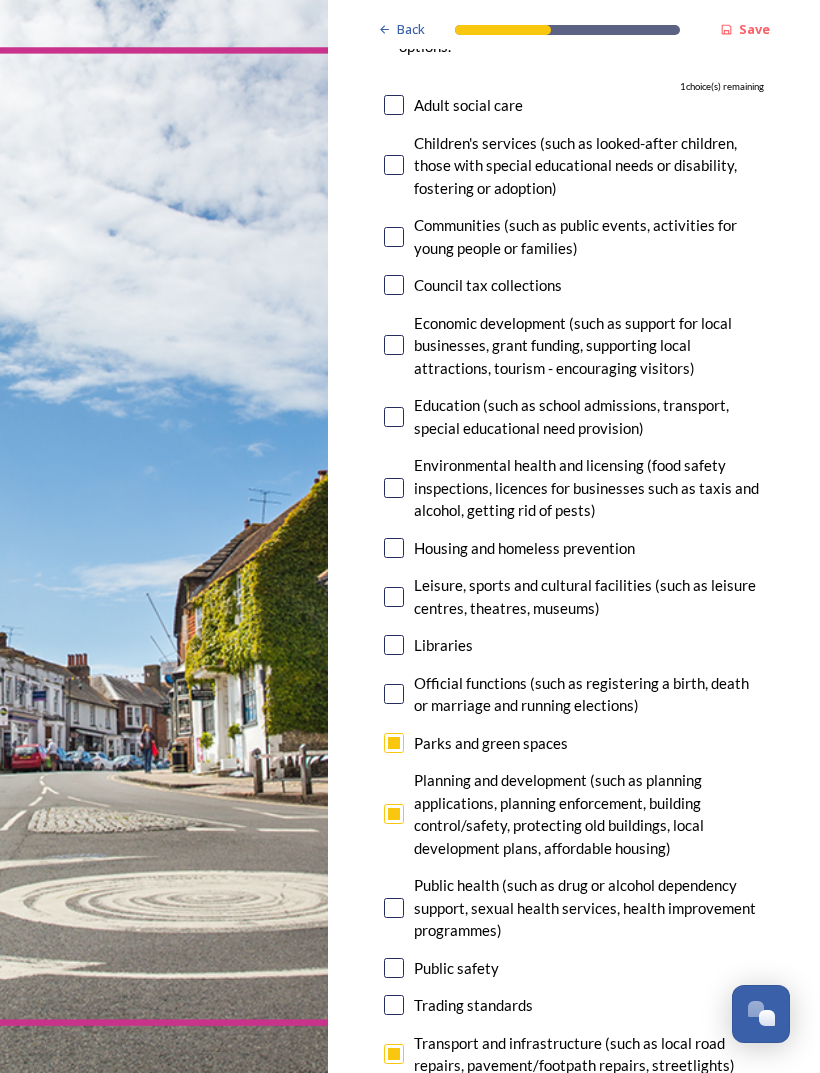 scroll, scrollTop: 277, scrollLeft: 0, axis: vertical 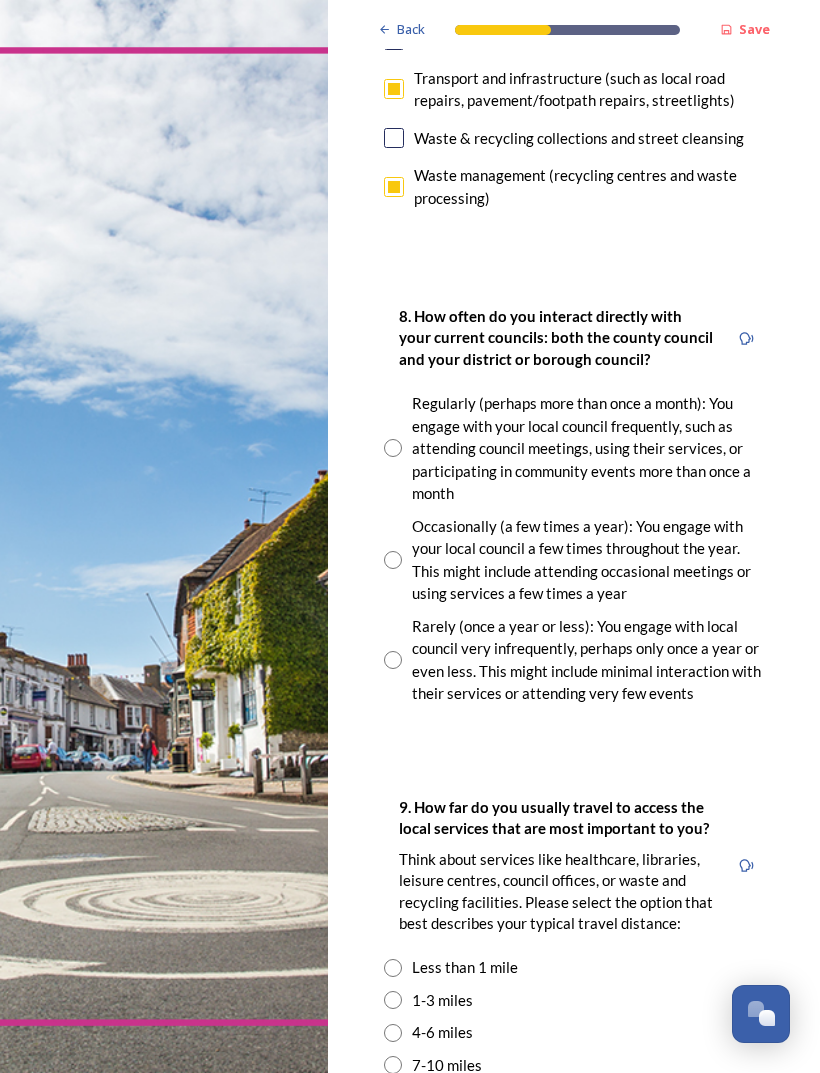 click at bounding box center (393, 660) 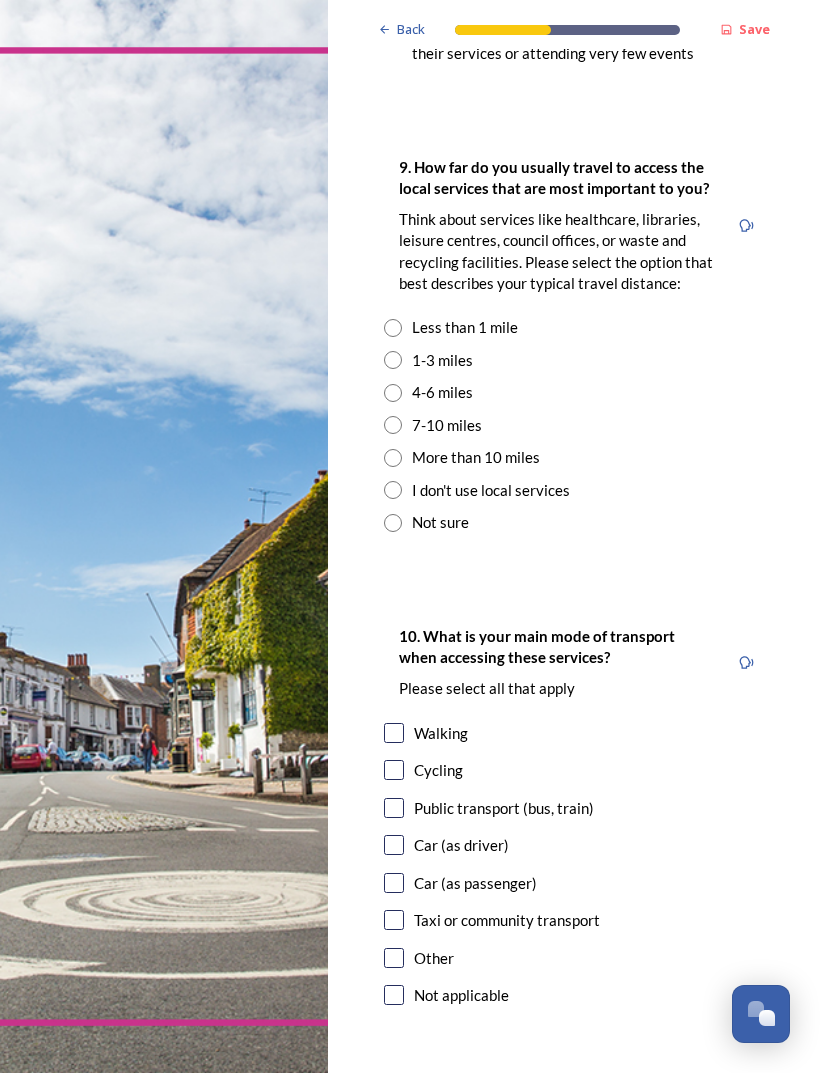 scroll, scrollTop: 1882, scrollLeft: 0, axis: vertical 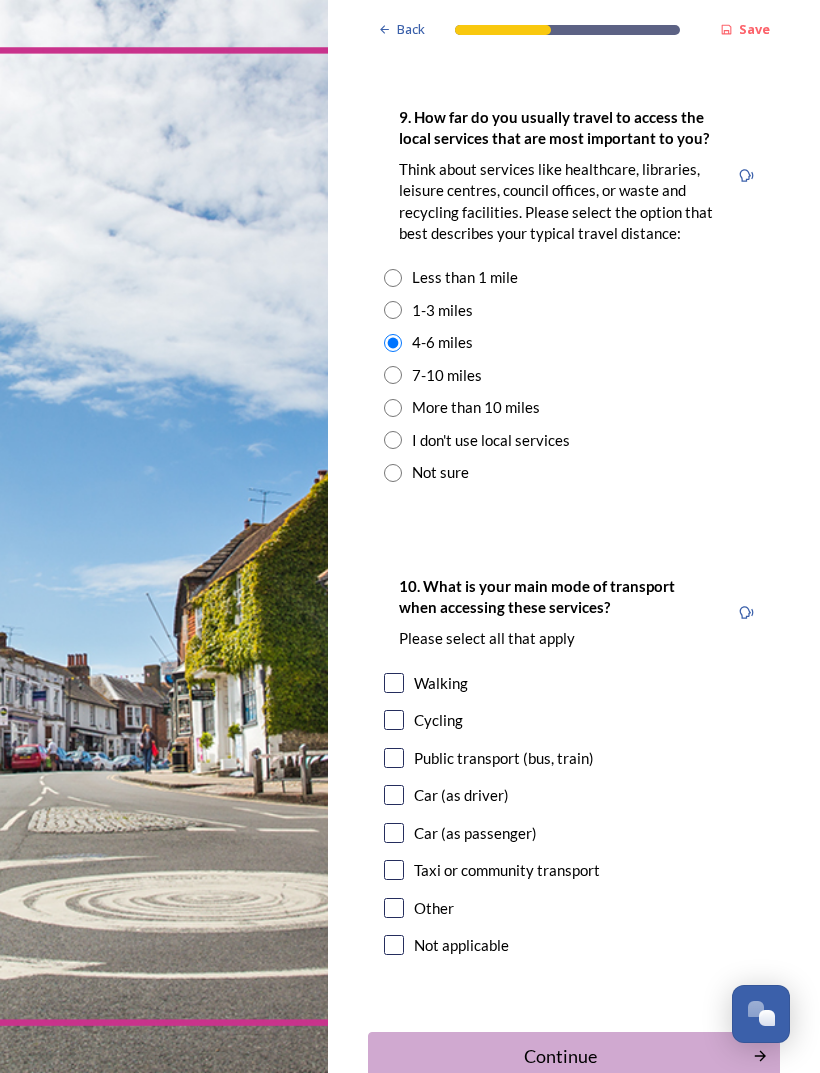 click at bounding box center (394, 795) 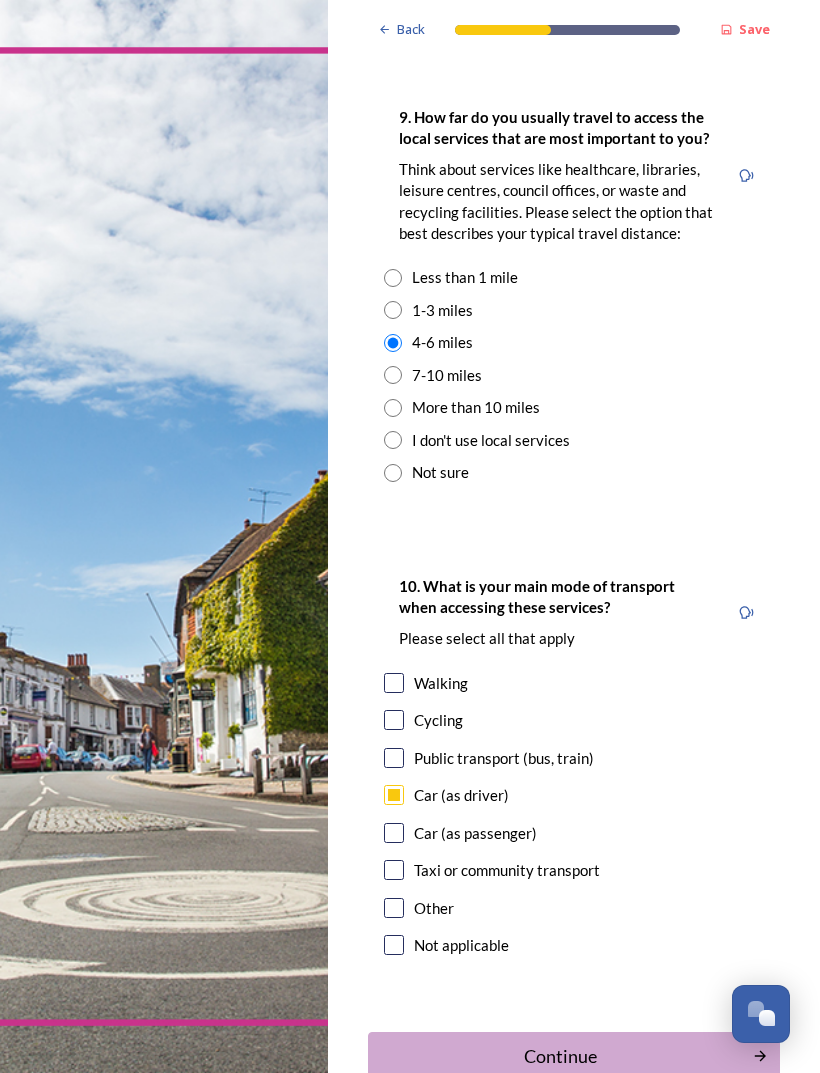click 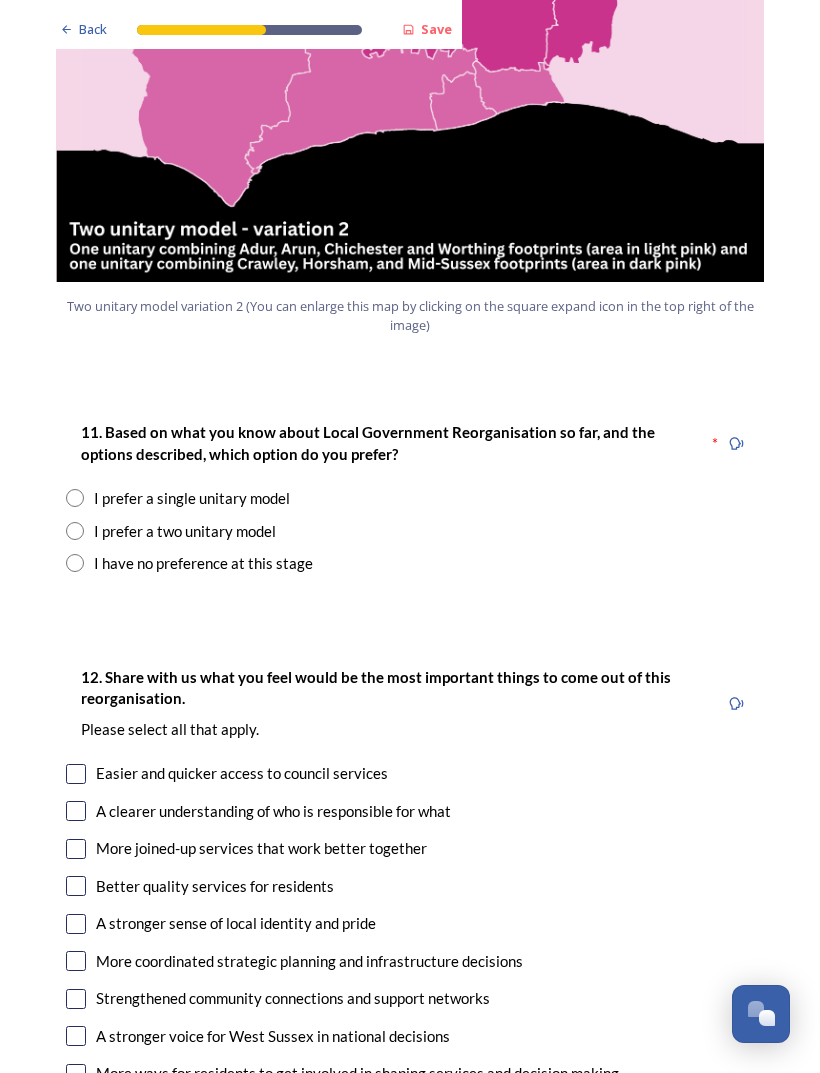 scroll, scrollTop: 2325, scrollLeft: 0, axis: vertical 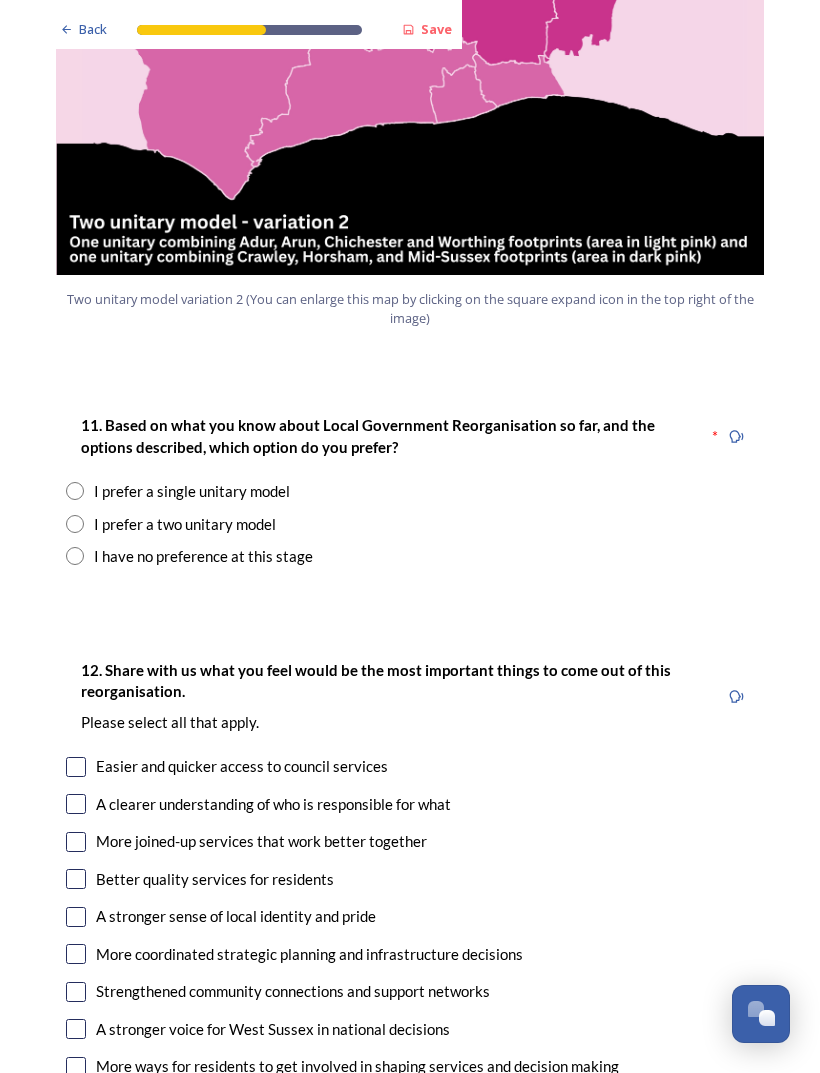 click at bounding box center [75, 524] 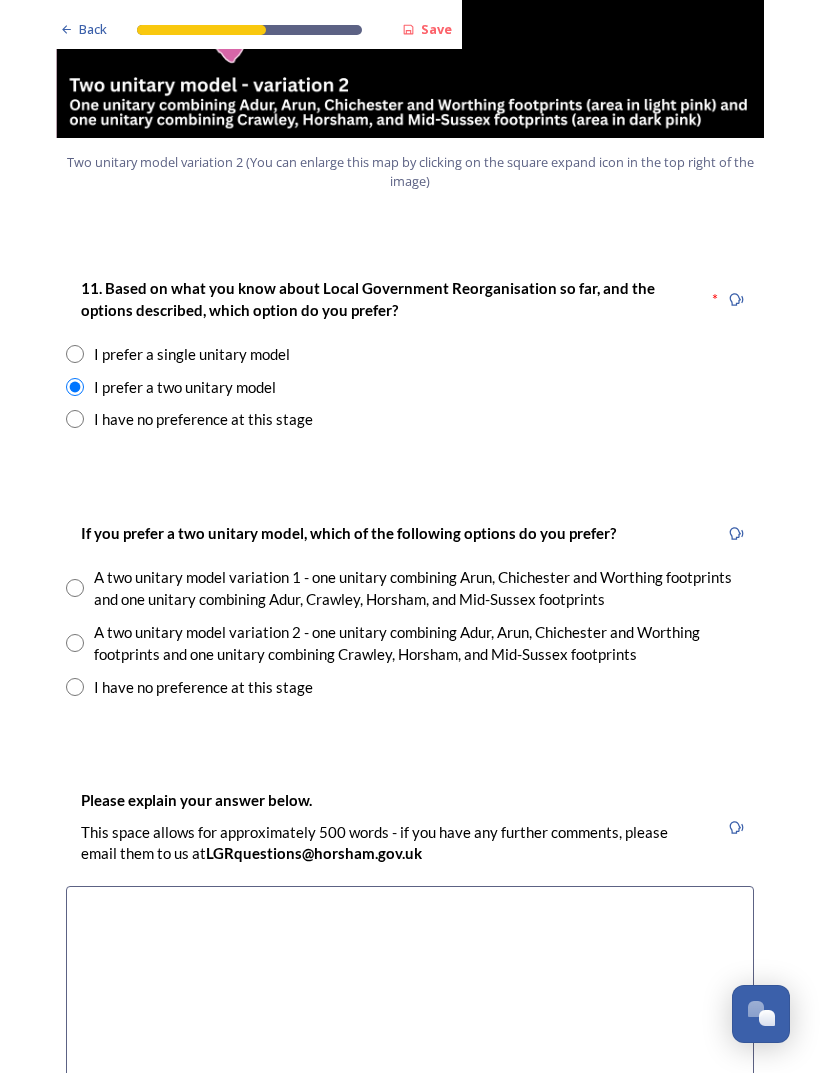 scroll, scrollTop: 2464, scrollLeft: 0, axis: vertical 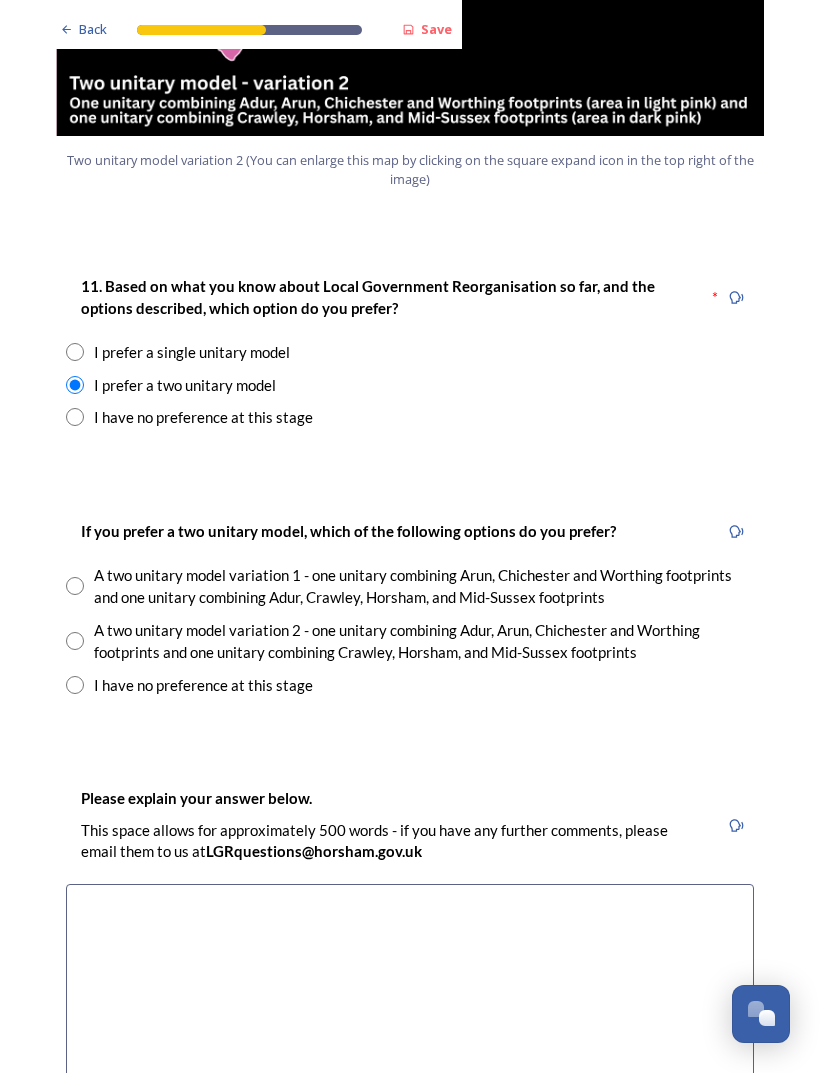 click at bounding box center (75, 641) 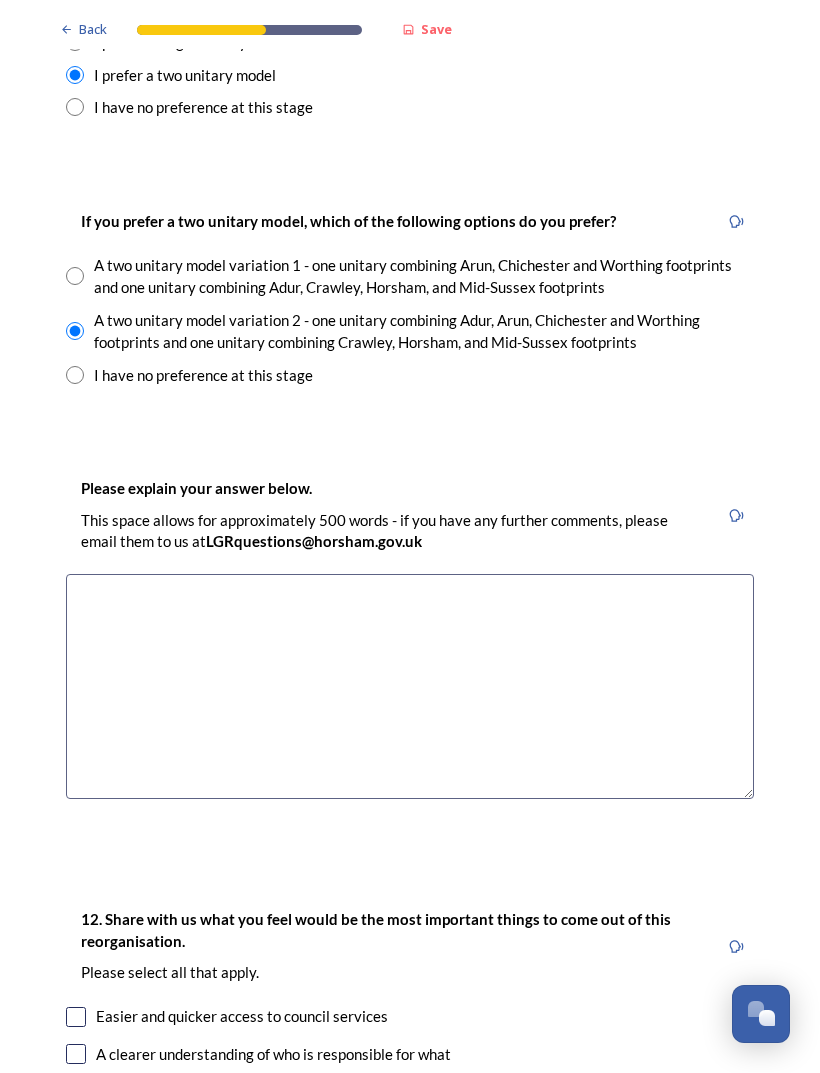 scroll, scrollTop: 2774, scrollLeft: 0, axis: vertical 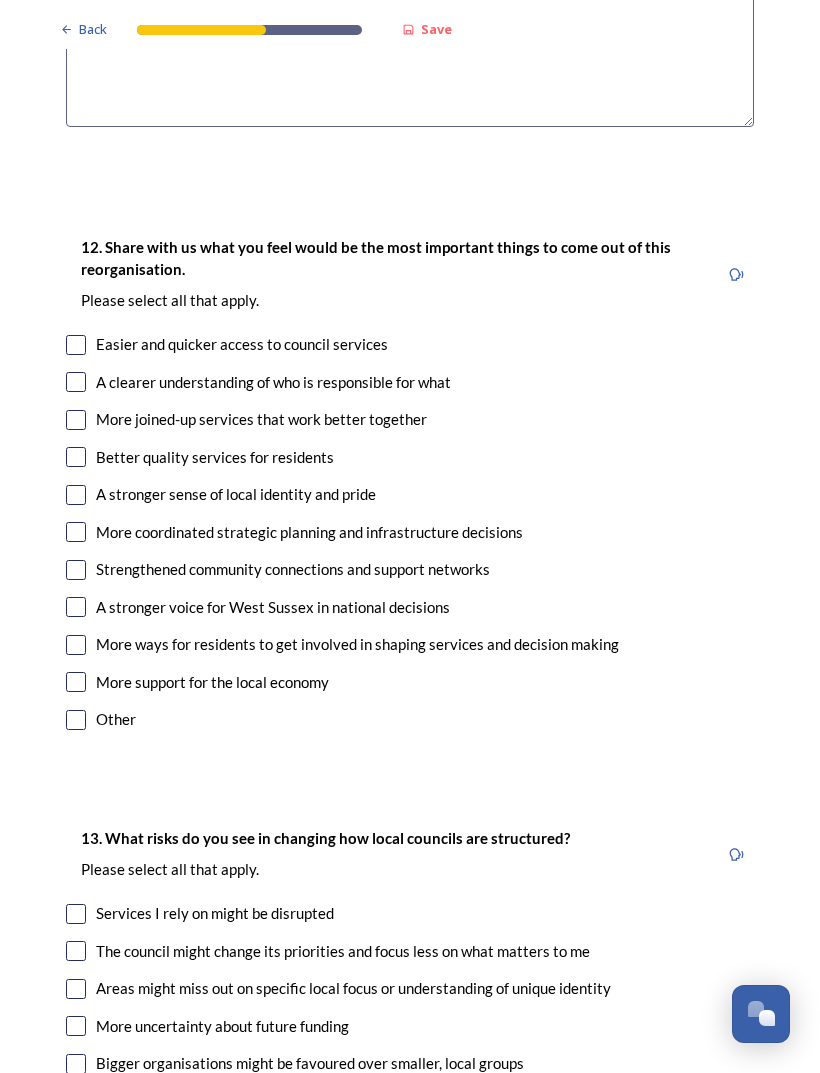 type on "Local government needs to be as close as possible to the people it serves." 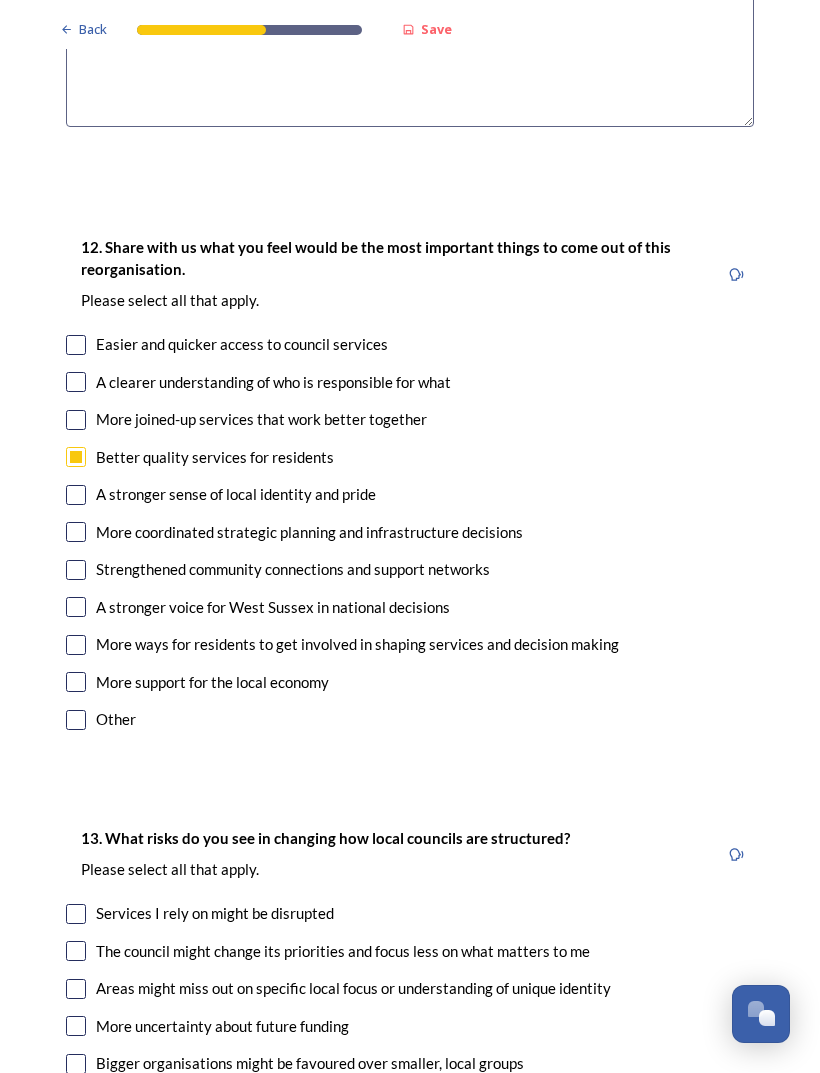 click at bounding box center (76, 382) 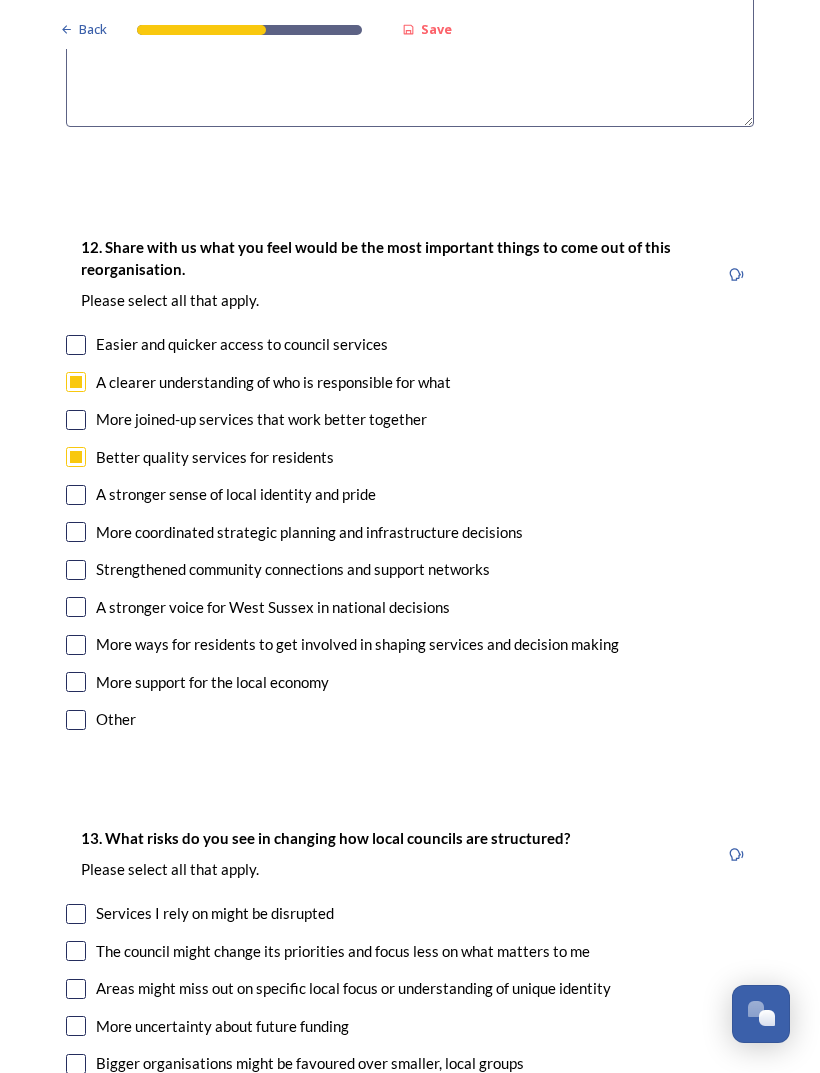 click at bounding box center (76, 345) 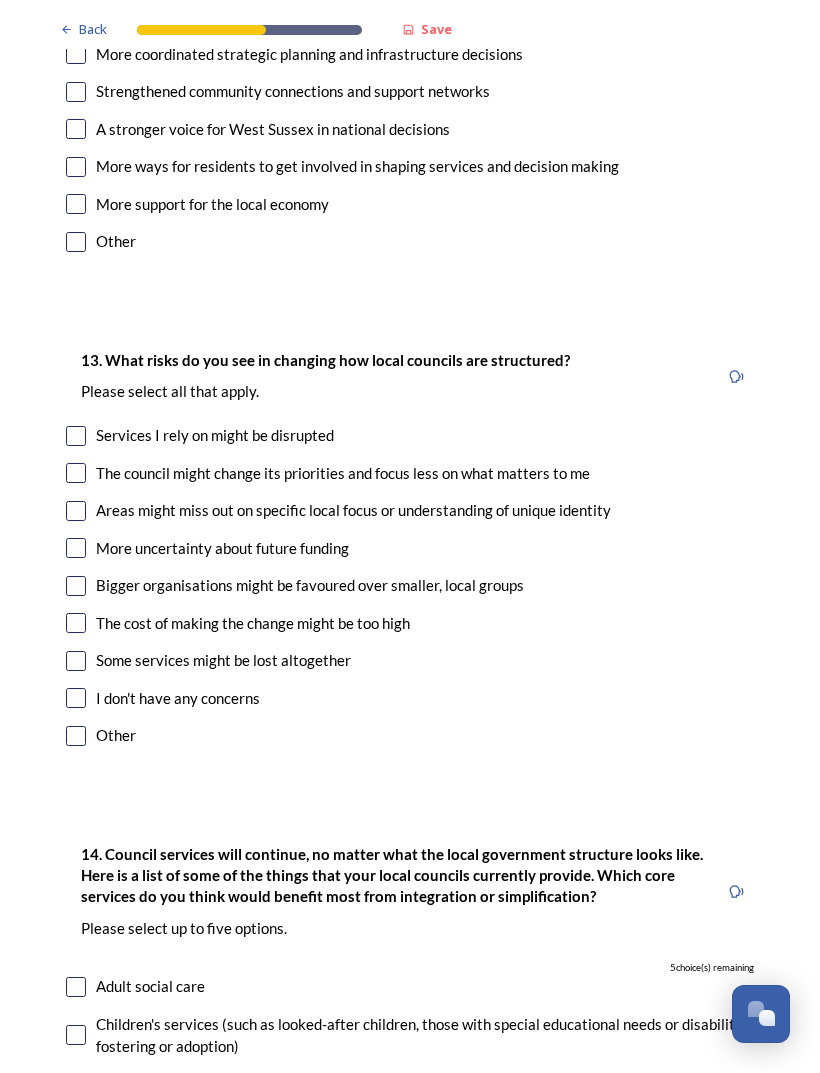 scroll, scrollTop: 3924, scrollLeft: 0, axis: vertical 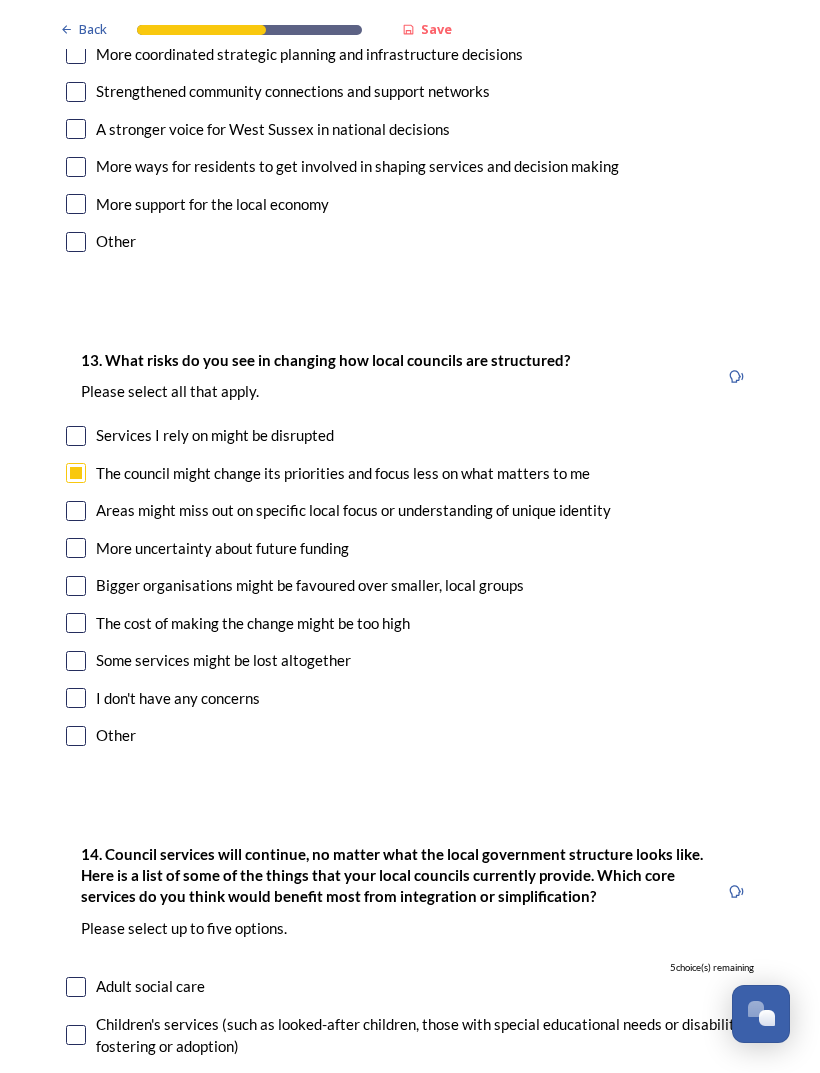 click at bounding box center (76, 511) 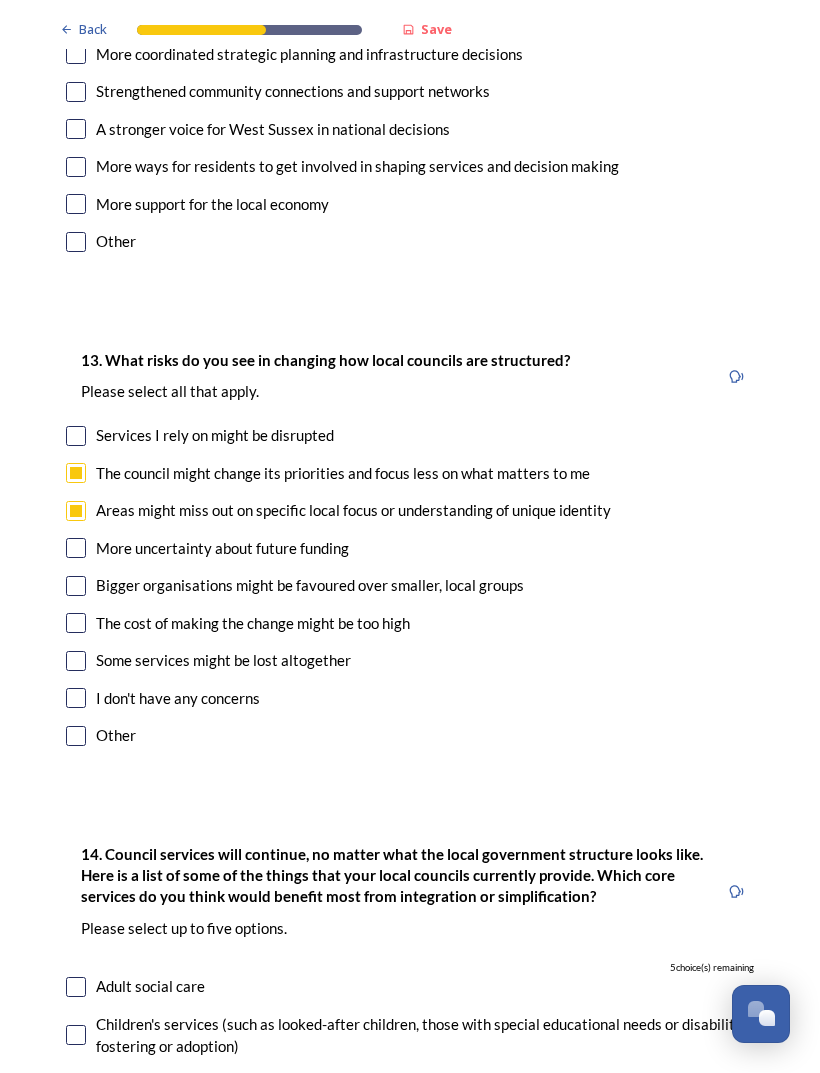 click at bounding box center (76, 661) 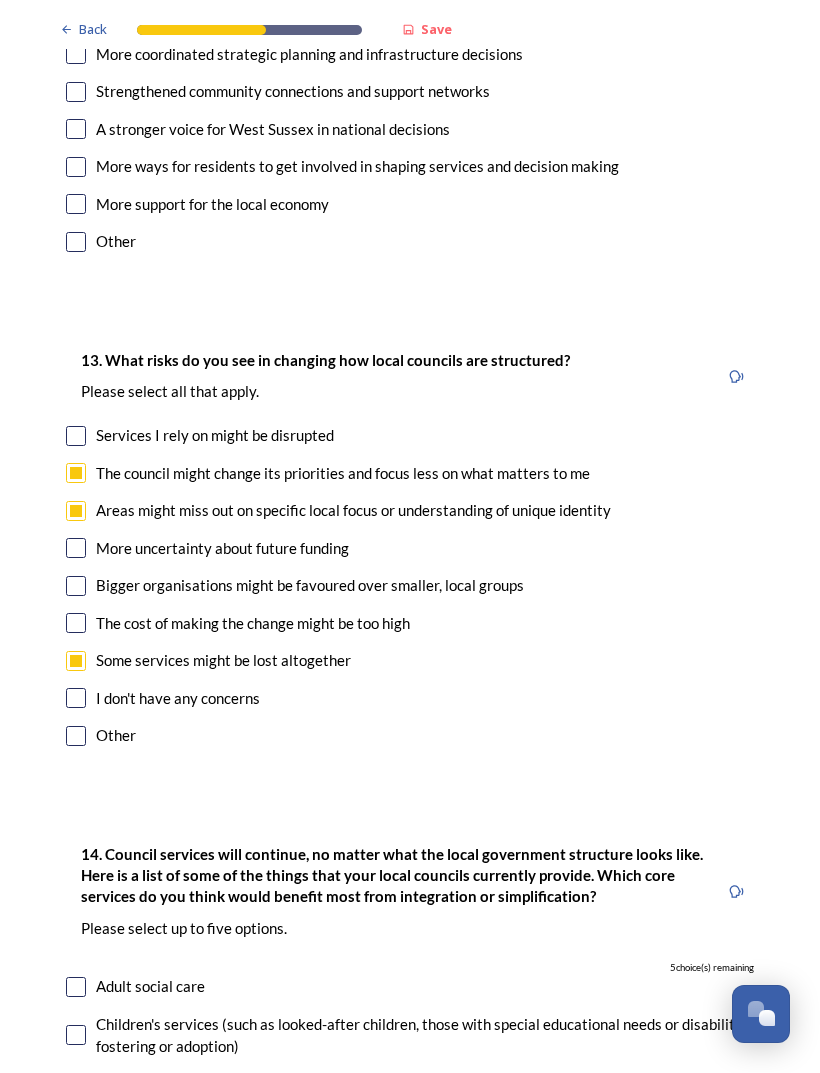 click at bounding box center (76, 623) 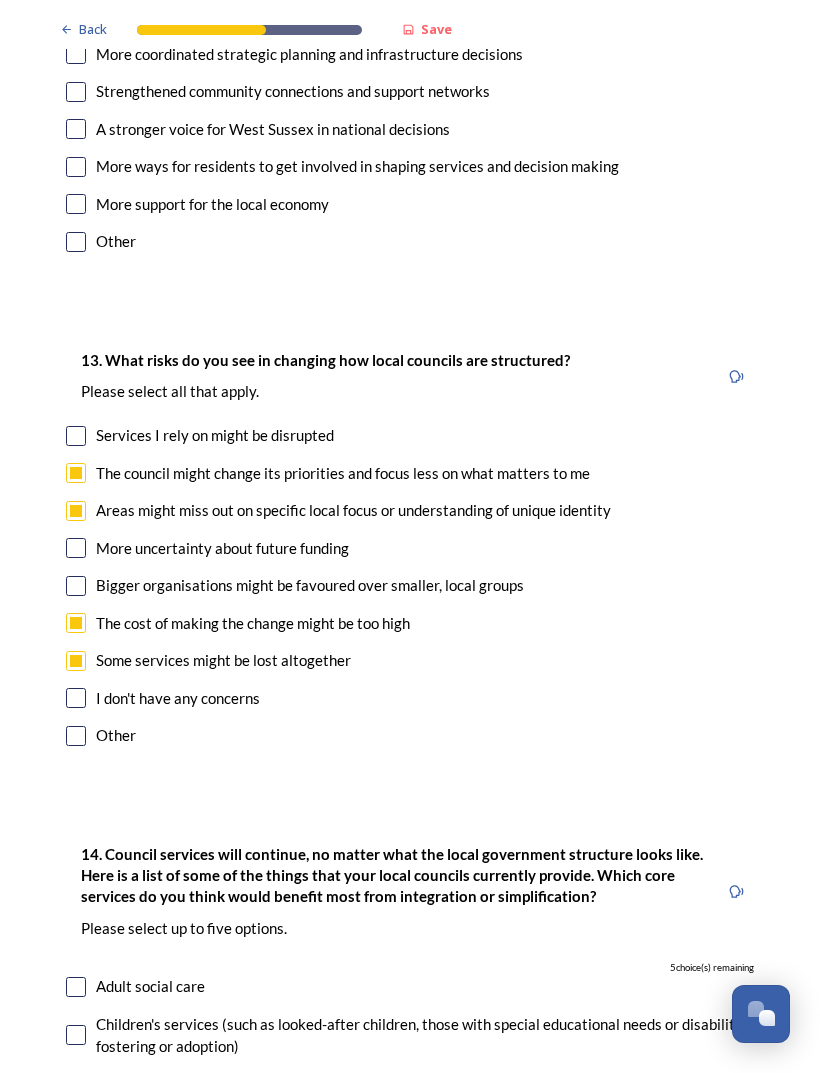 click at bounding box center (76, 436) 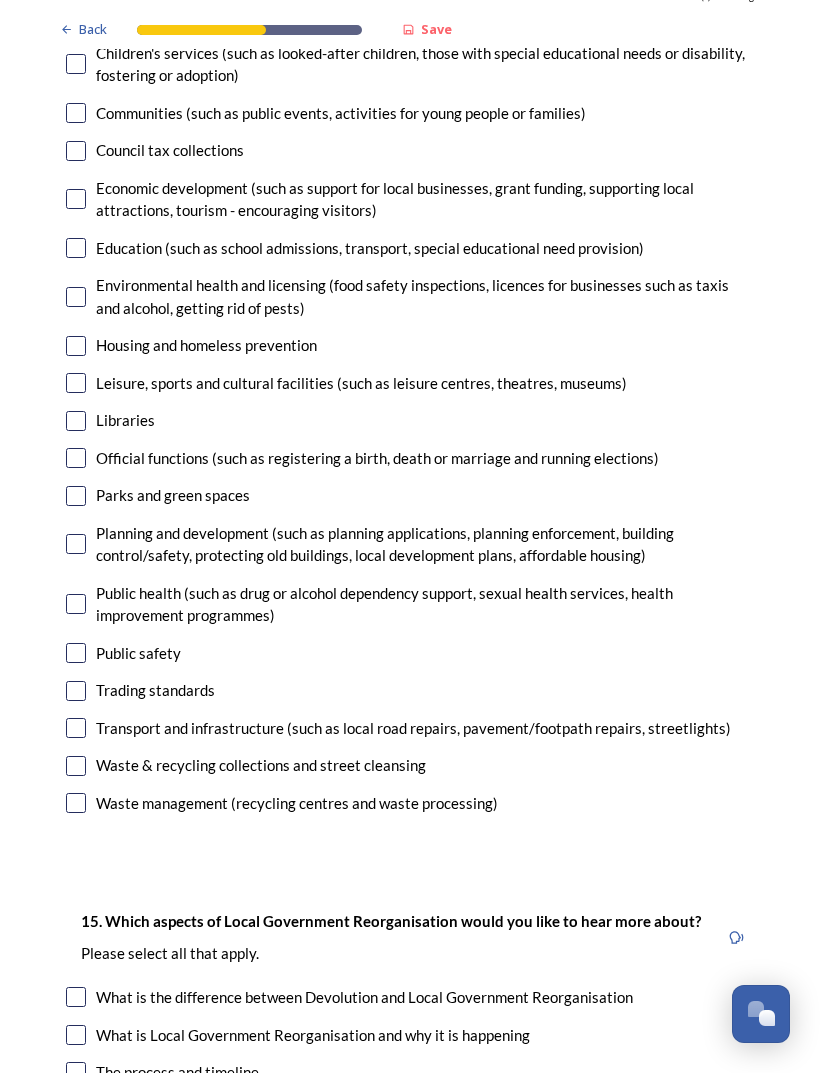 scroll, scrollTop: 4896, scrollLeft: 0, axis: vertical 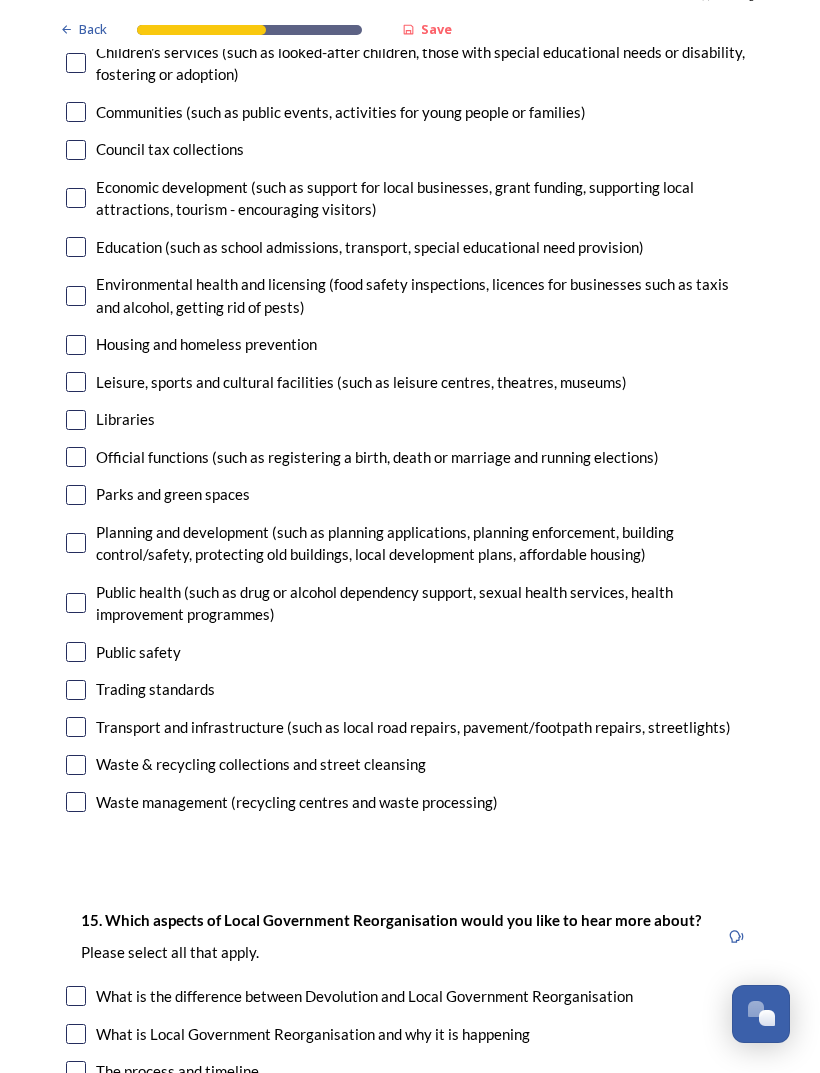 click at bounding box center [76, 603] 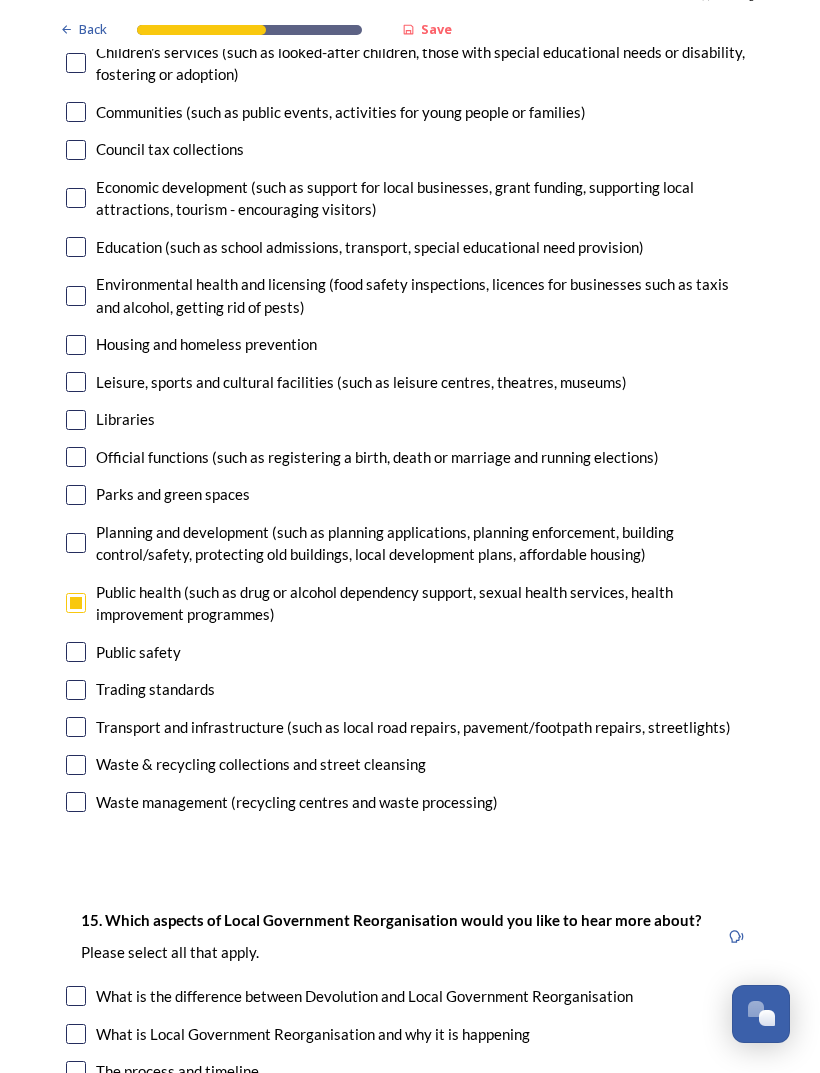click at bounding box center [76, 457] 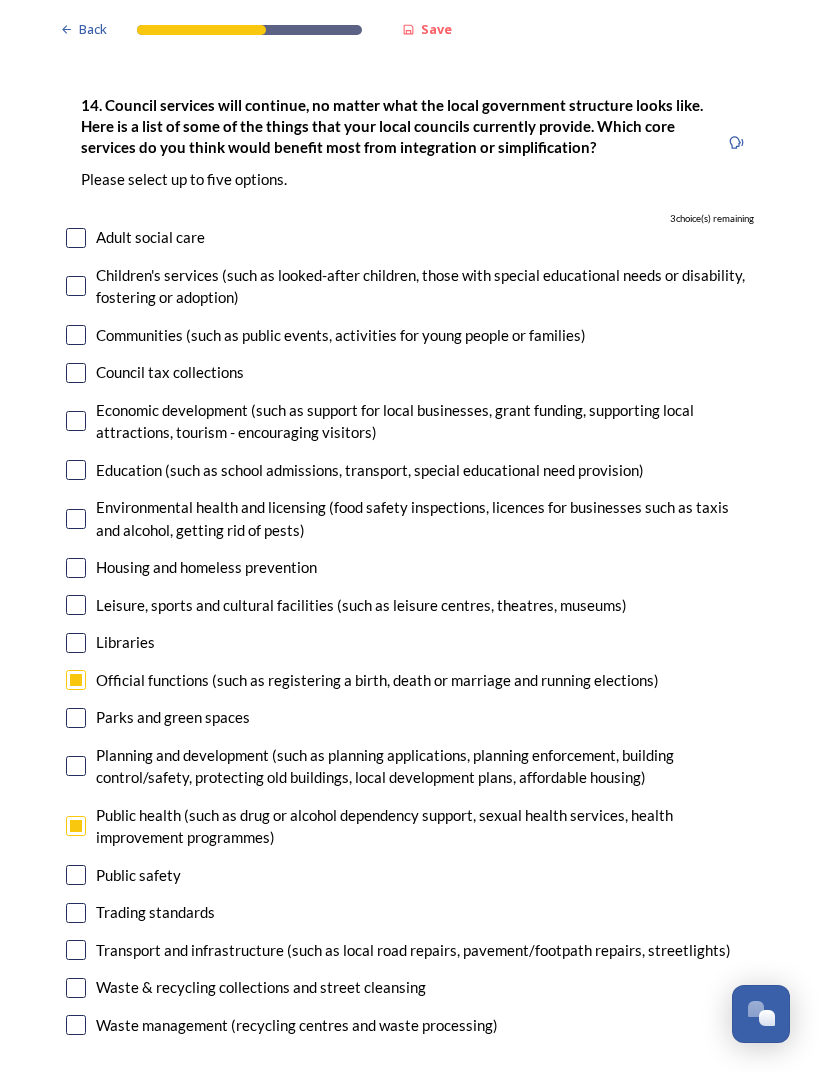 scroll, scrollTop: 4673, scrollLeft: 0, axis: vertical 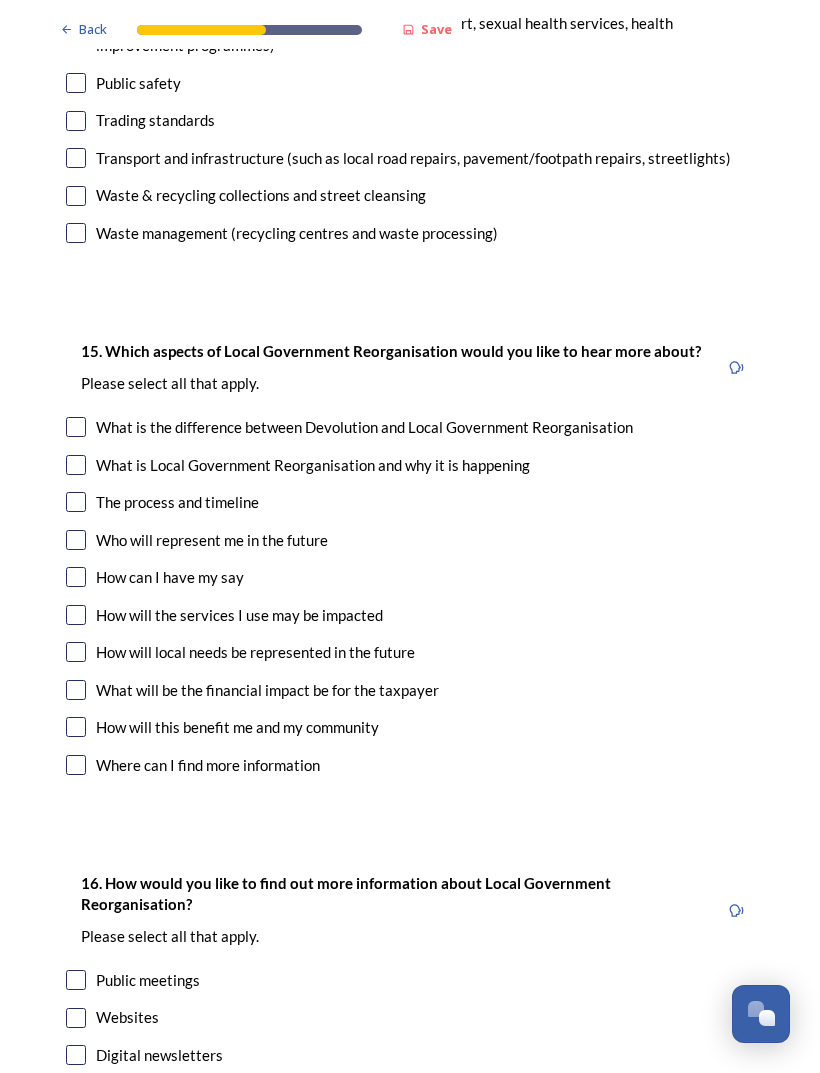 click at bounding box center [76, 690] 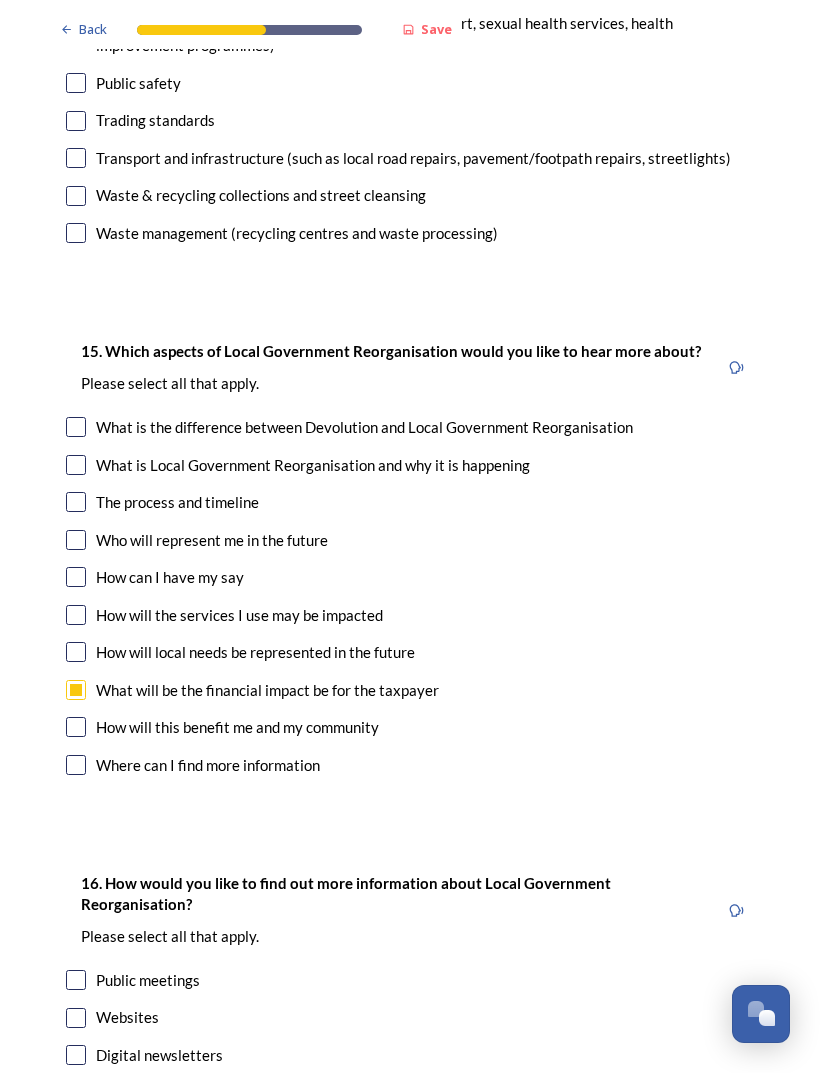 click at bounding box center (76, 502) 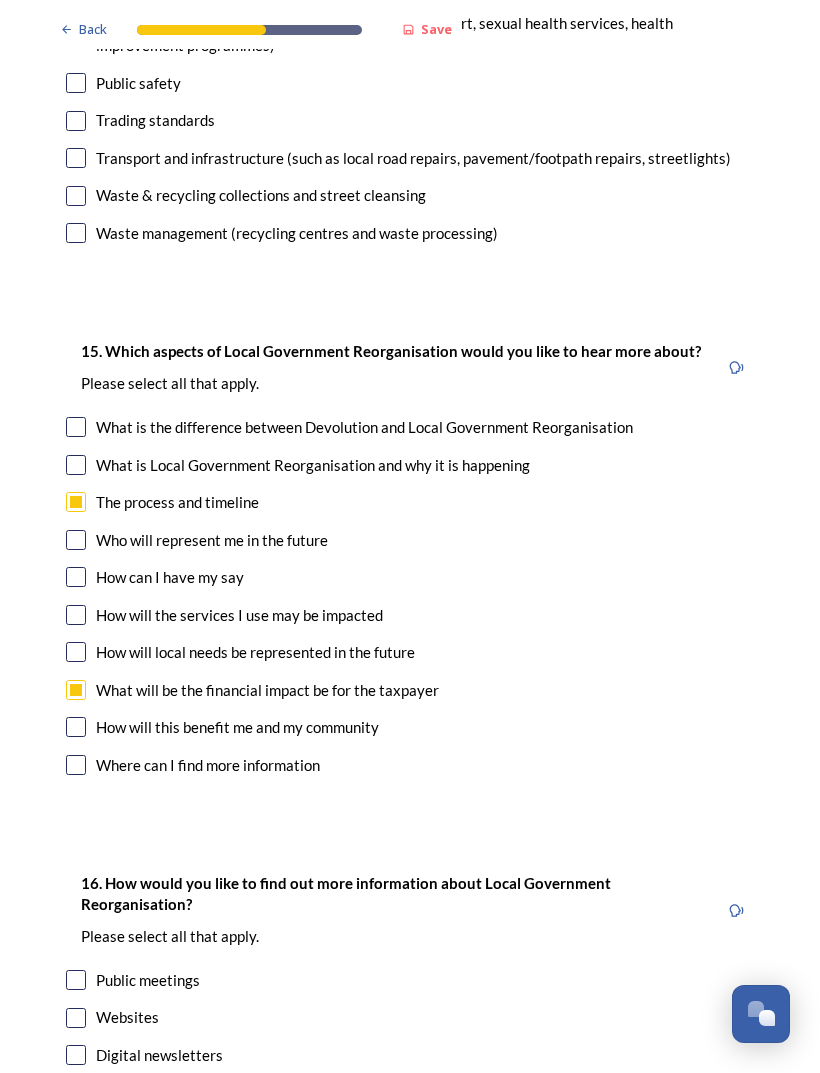 click at bounding box center (76, 577) 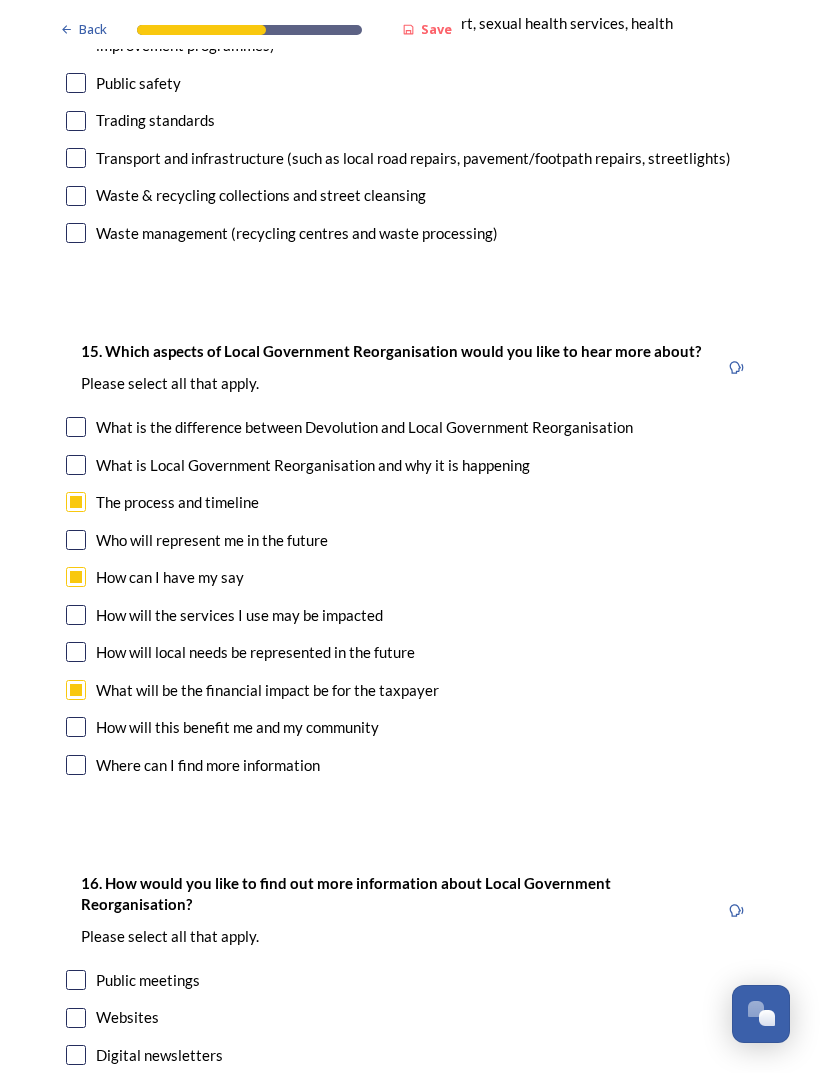 click at bounding box center [76, 615] 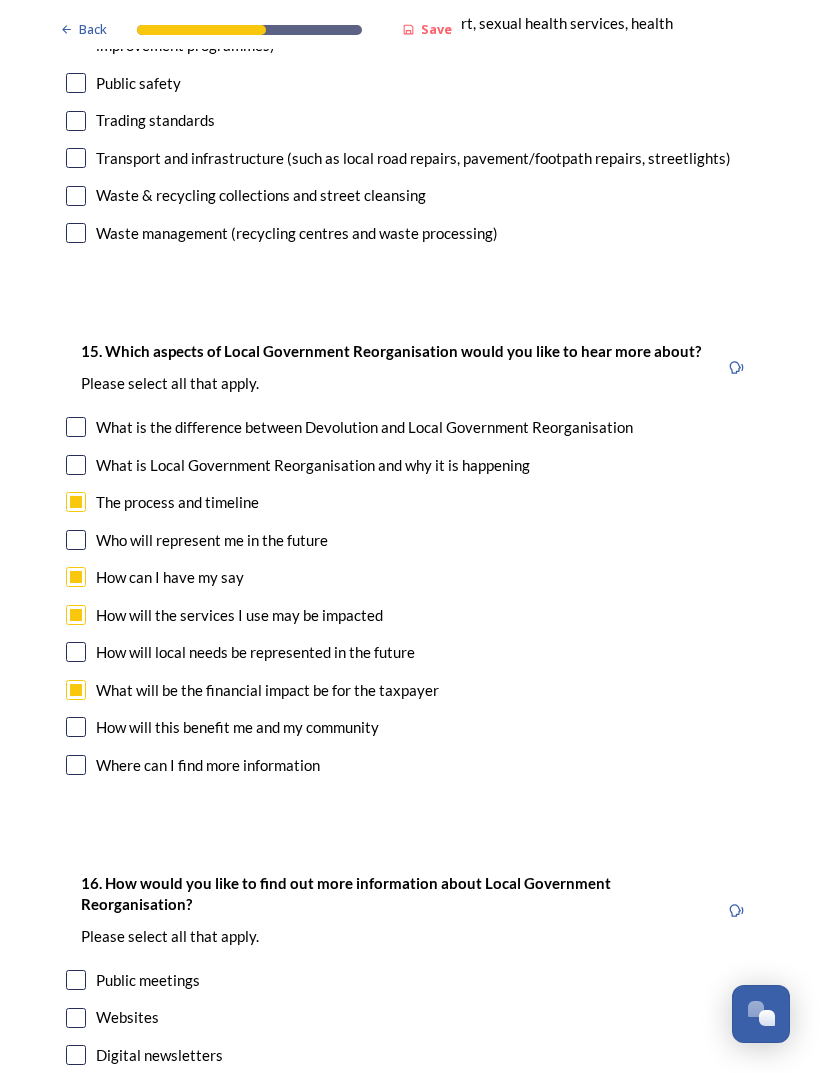 click at bounding box center [76, 652] 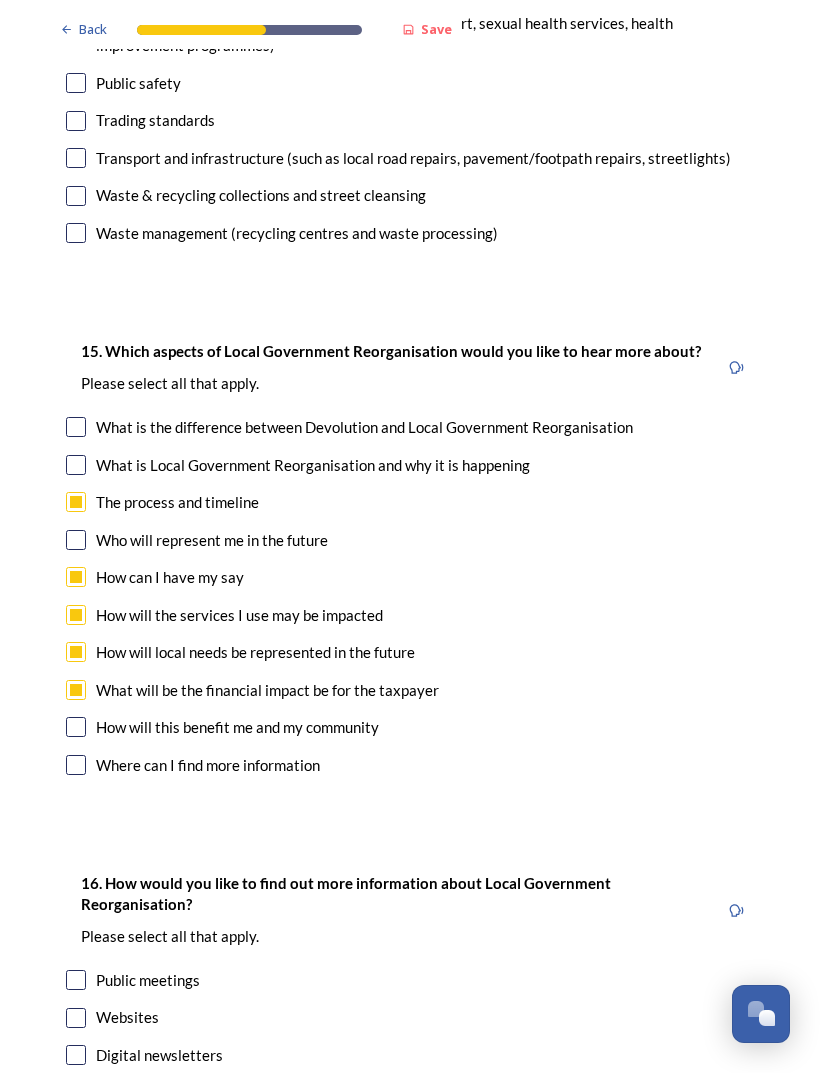 click at bounding box center (76, 727) 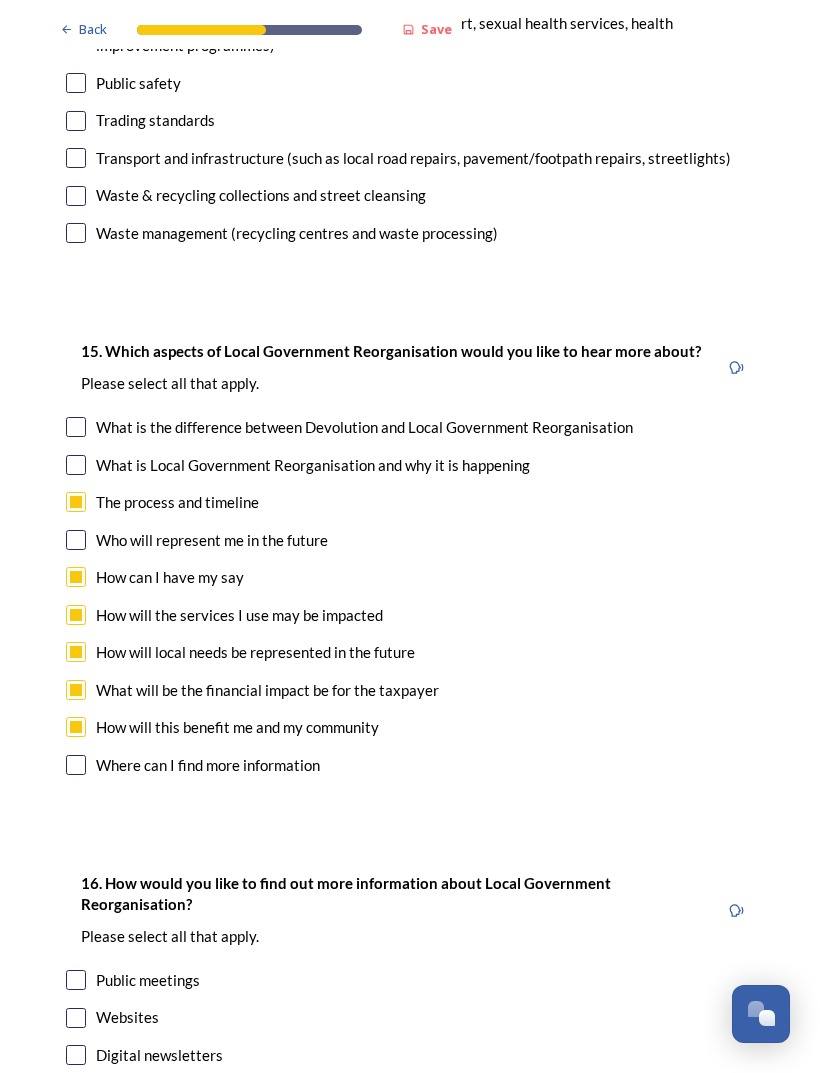 click at bounding box center [76, 765] 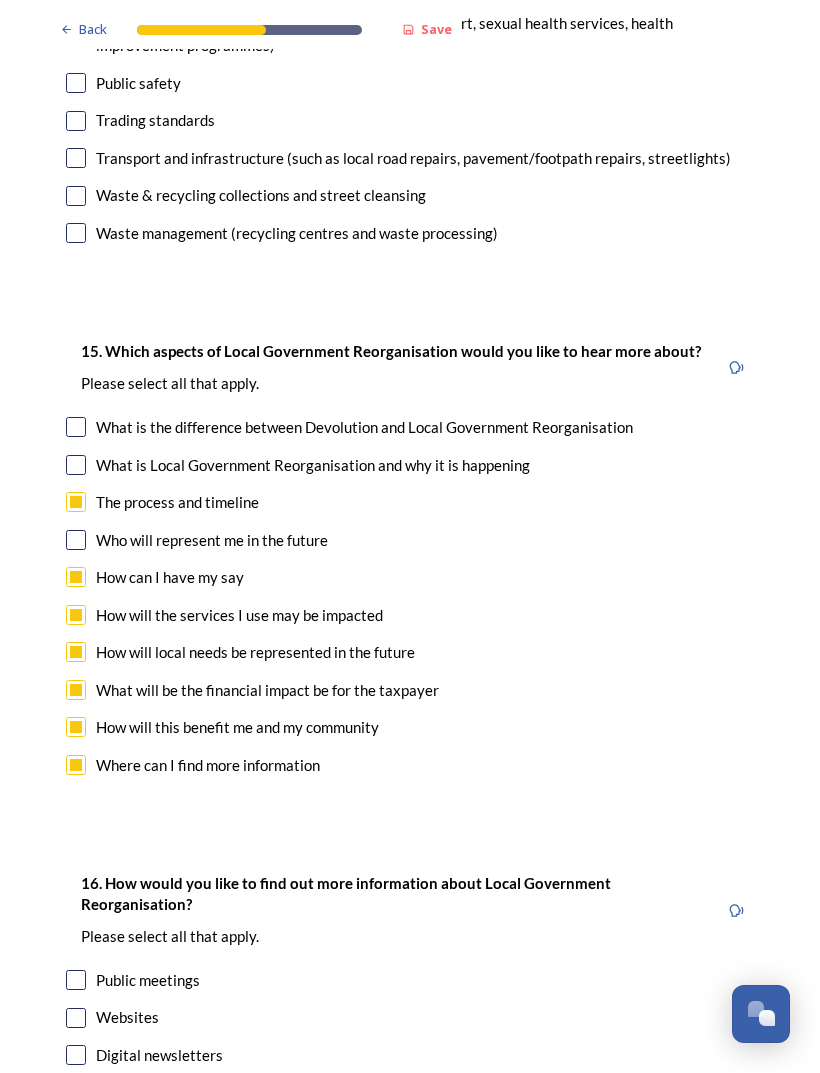 click at bounding box center (76, 540) 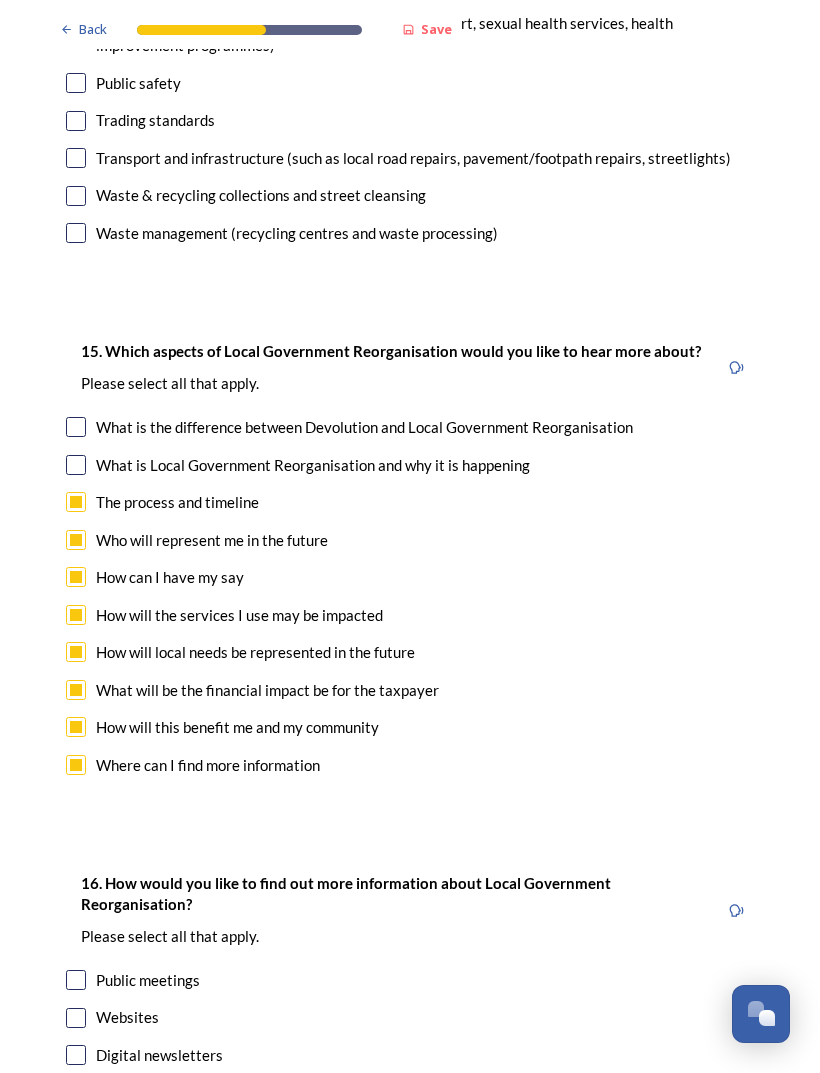 click at bounding box center (76, 465) 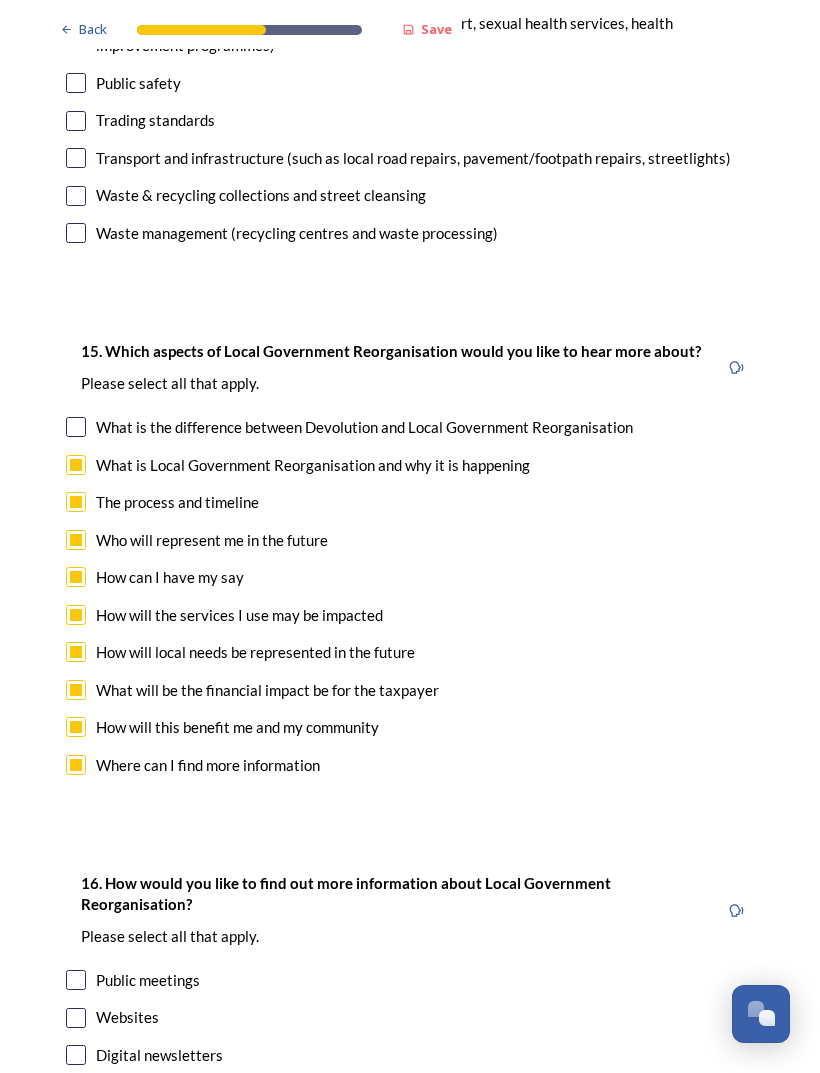 click at bounding box center (76, 427) 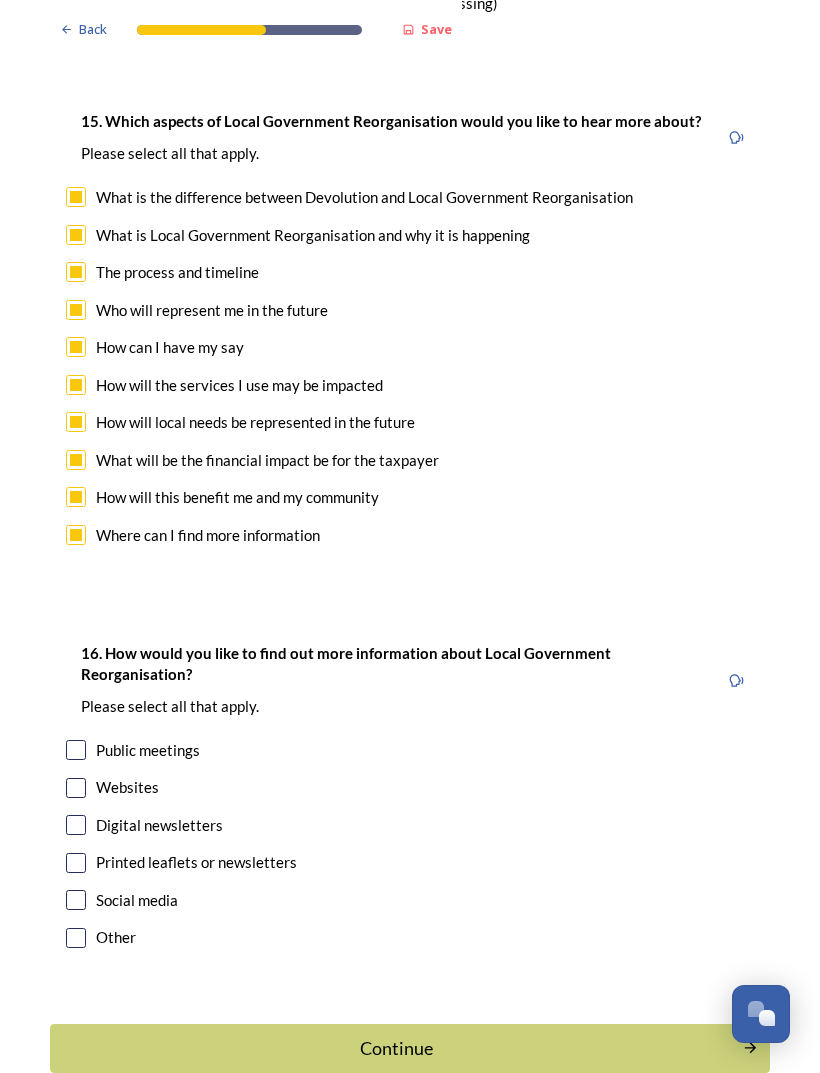 scroll, scrollTop: 5693, scrollLeft: 0, axis: vertical 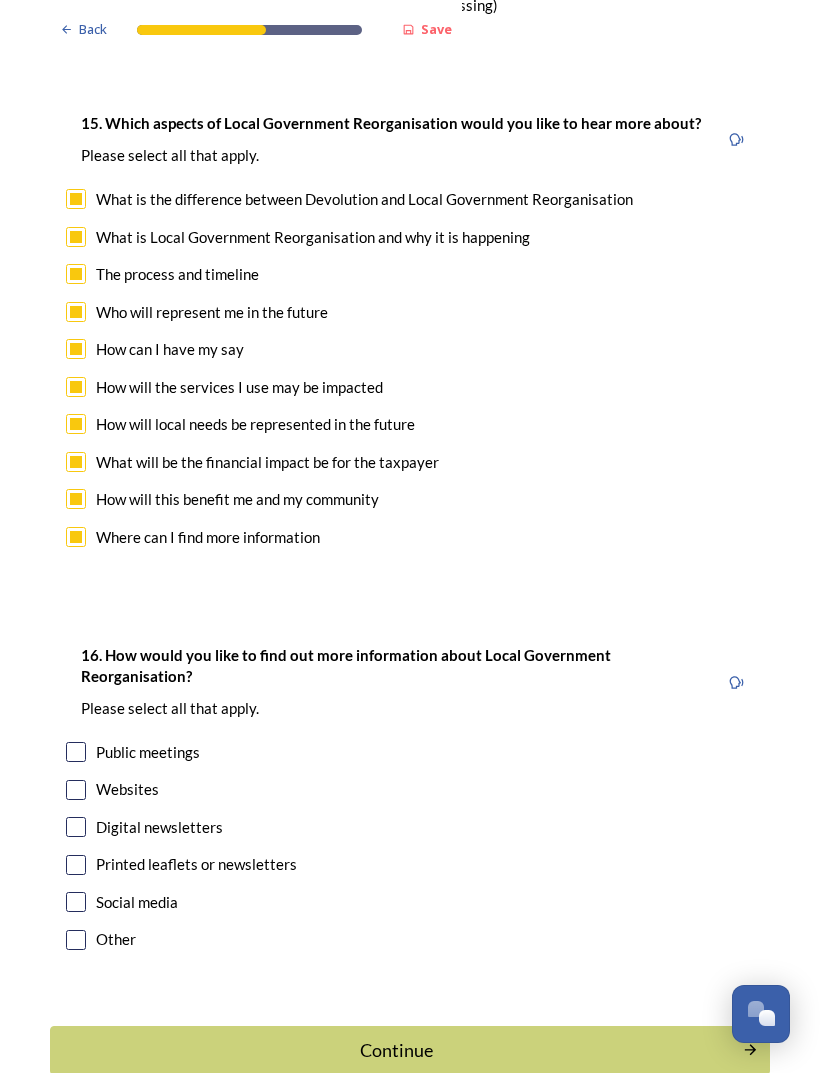 click at bounding box center [76, 752] 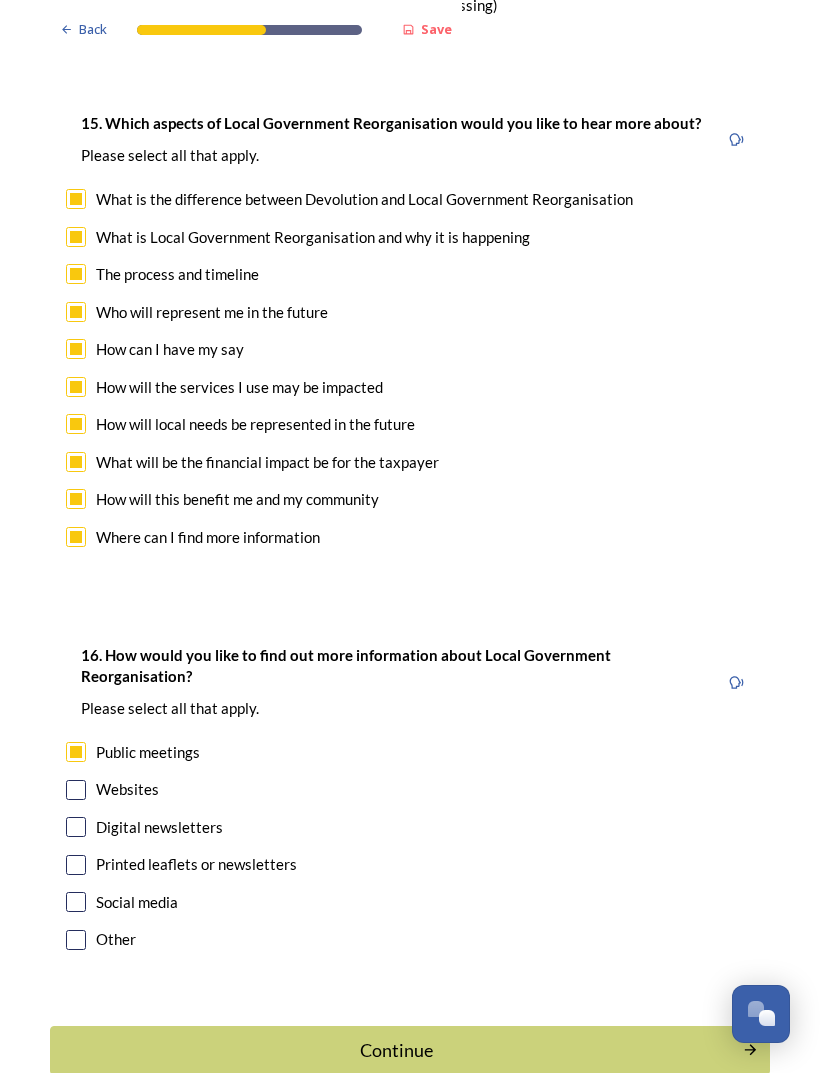 click at bounding box center (76, 902) 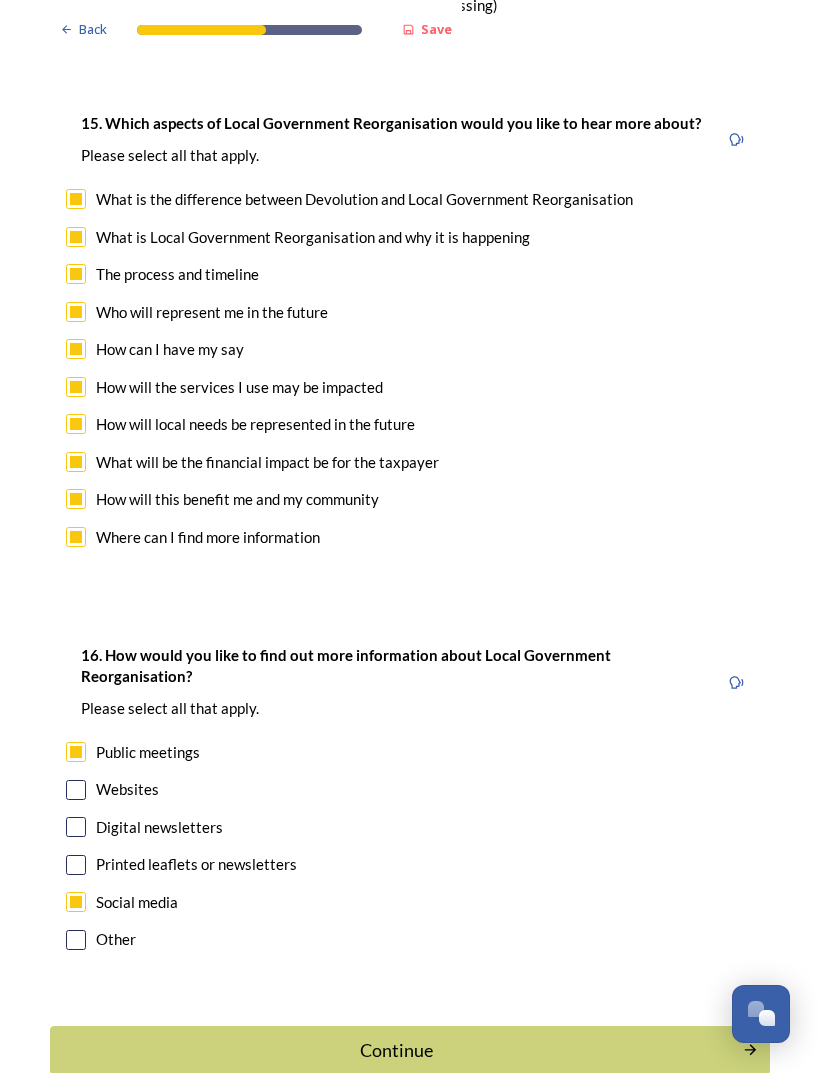 click at bounding box center (76, 827) 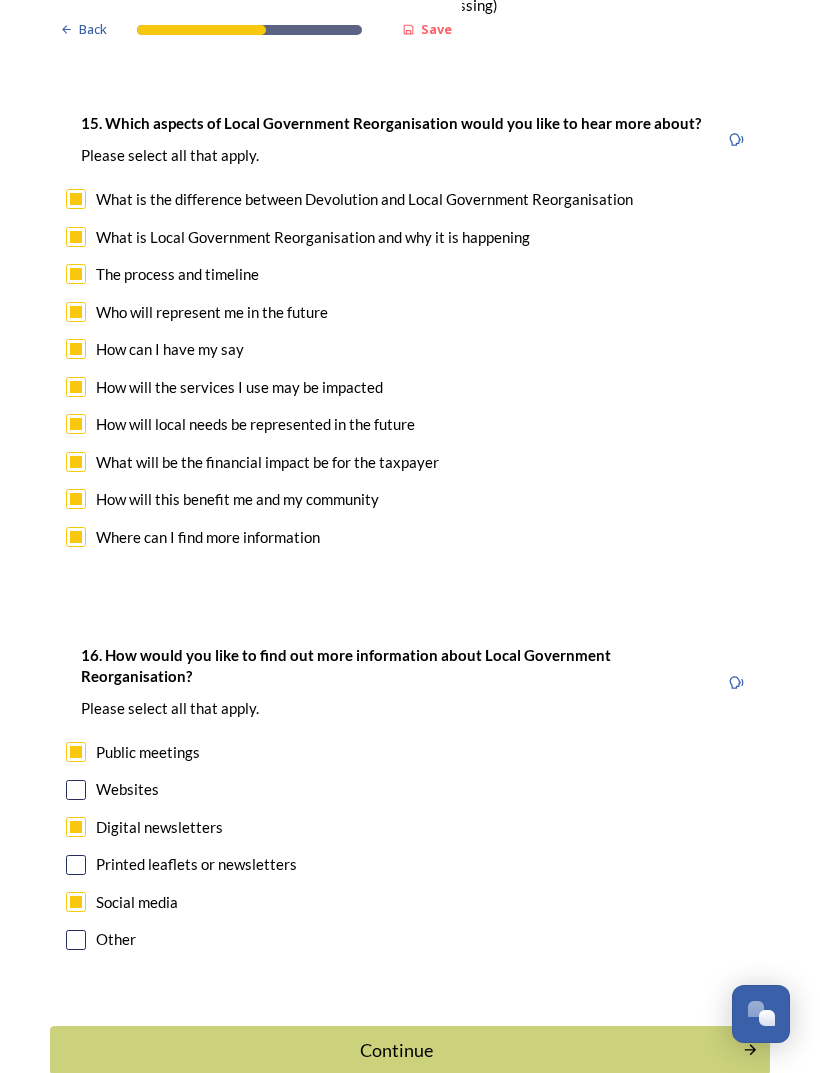 click at bounding box center (76, 827) 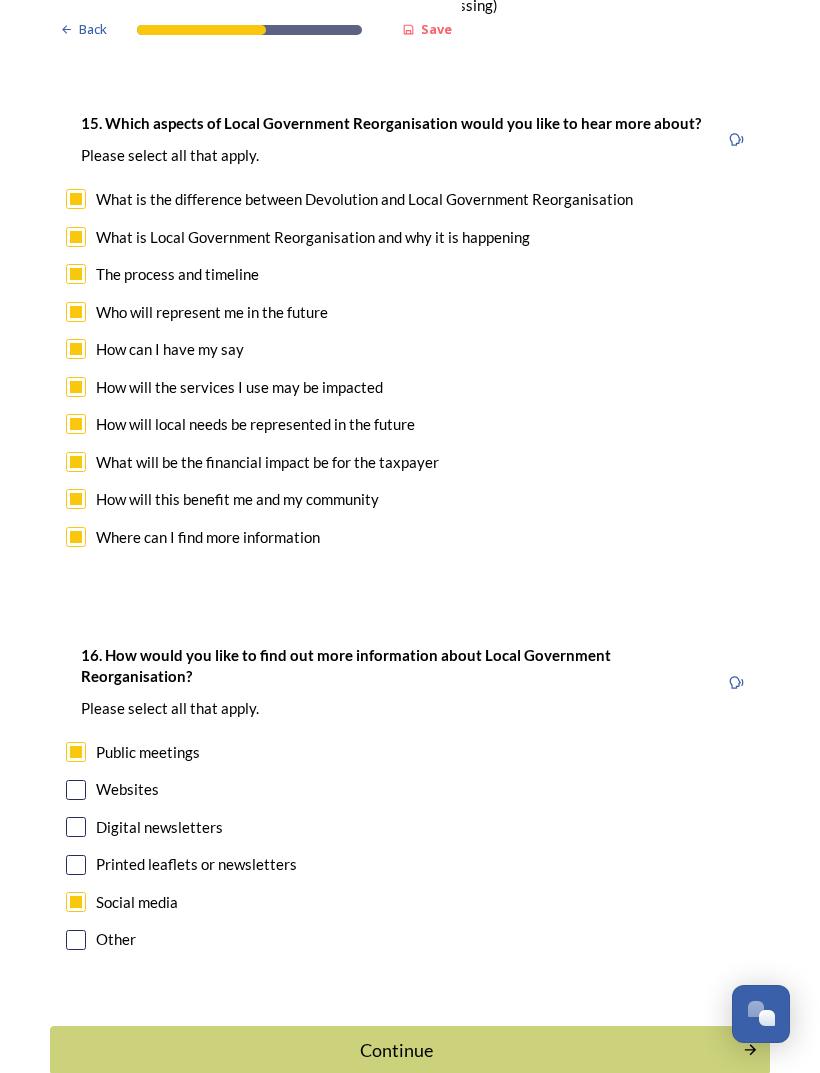 click at bounding box center [76, 827] 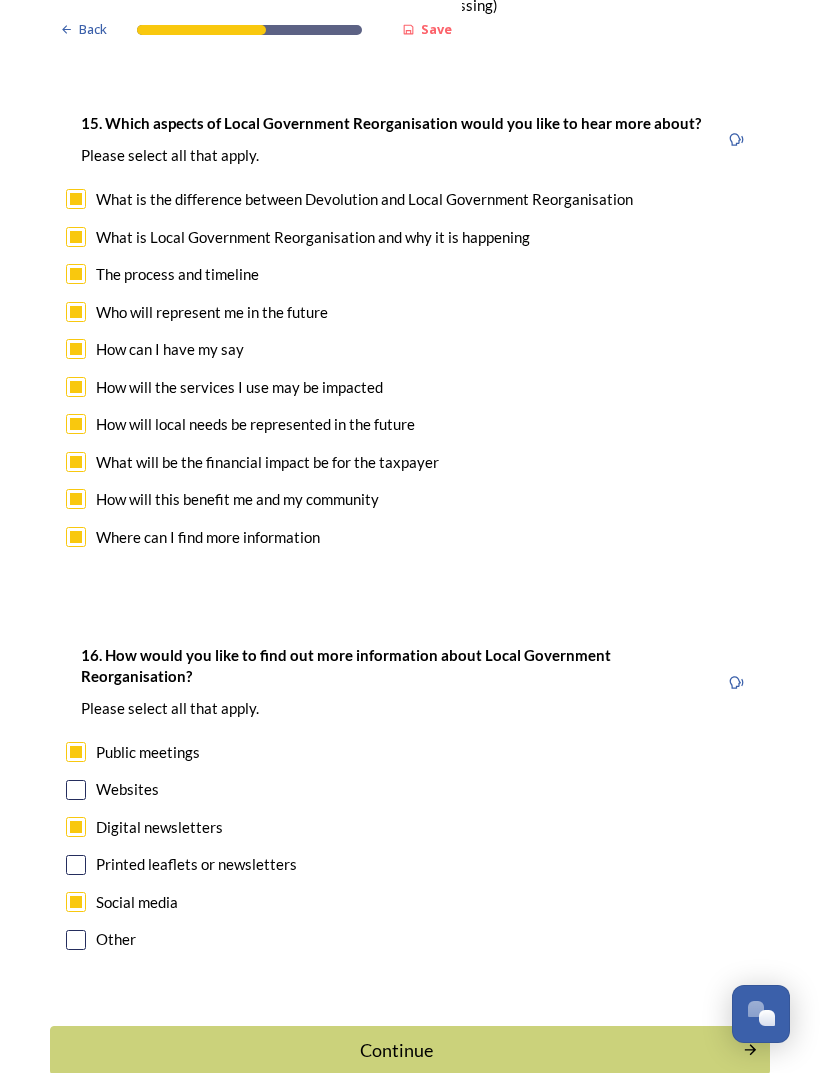 click at bounding box center [76, 790] 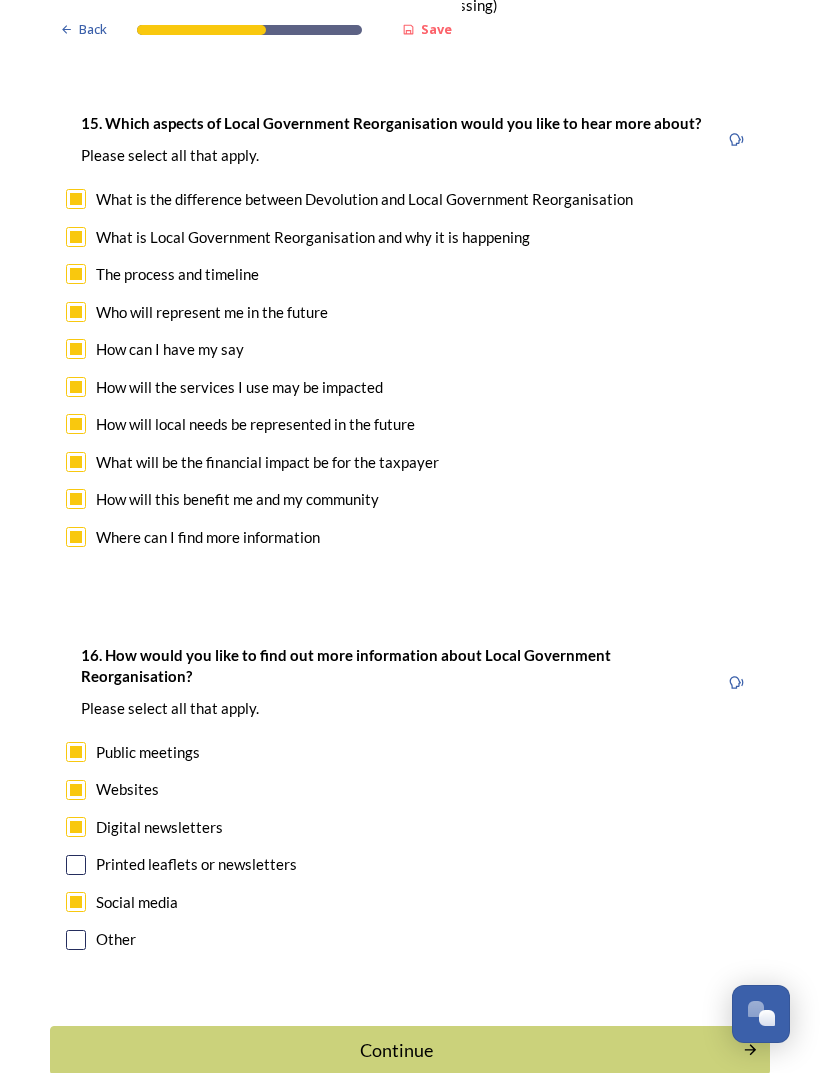 click on "Continue" at bounding box center (396, 1050) 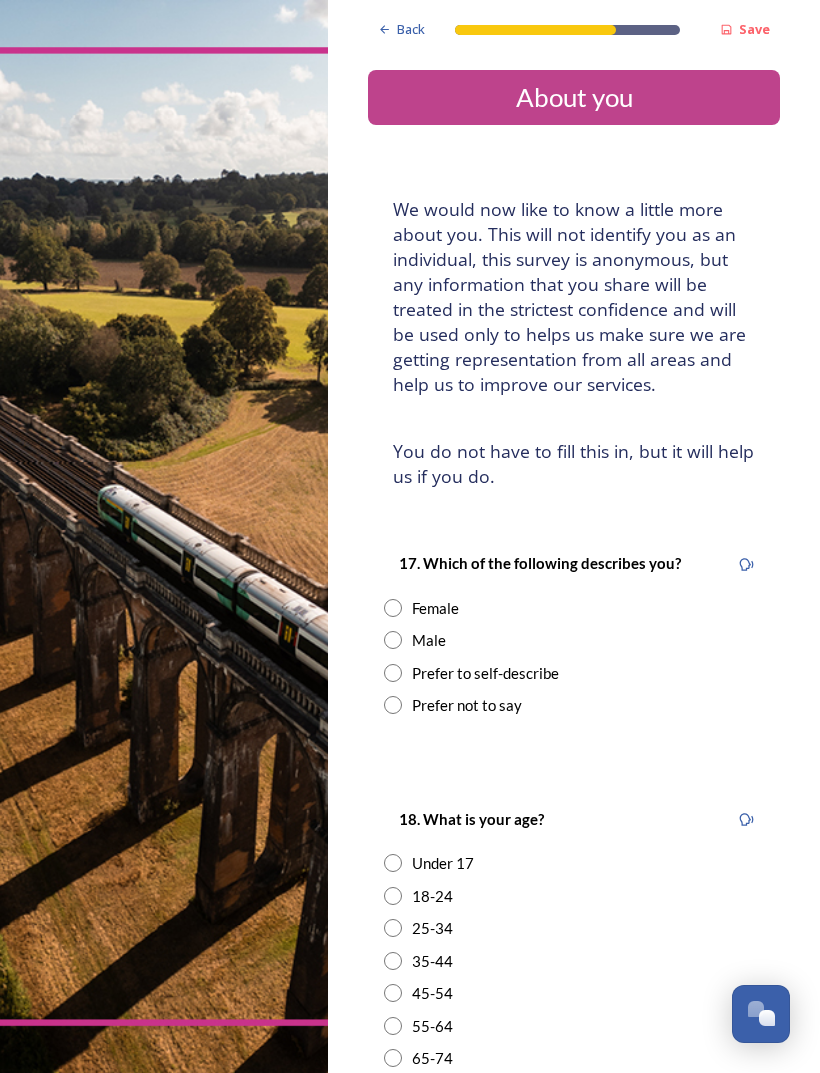 click at bounding box center [393, 608] 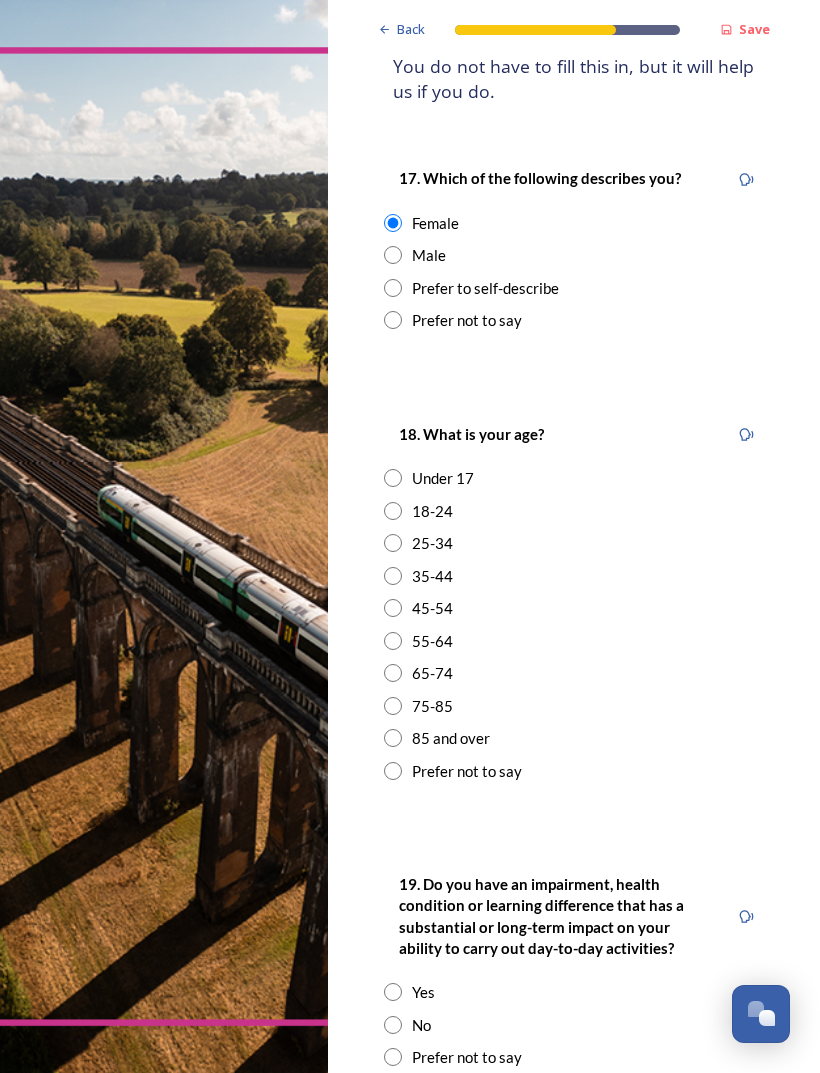 scroll, scrollTop: 385, scrollLeft: 0, axis: vertical 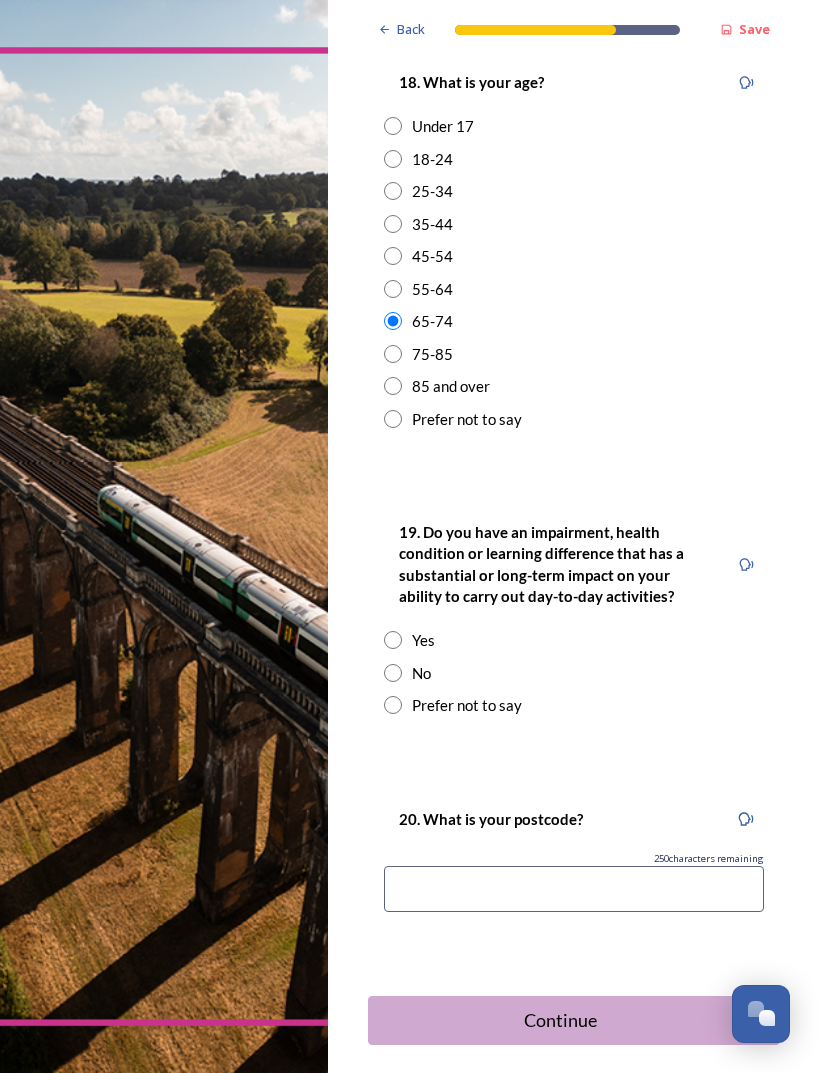 click at bounding box center [393, 673] 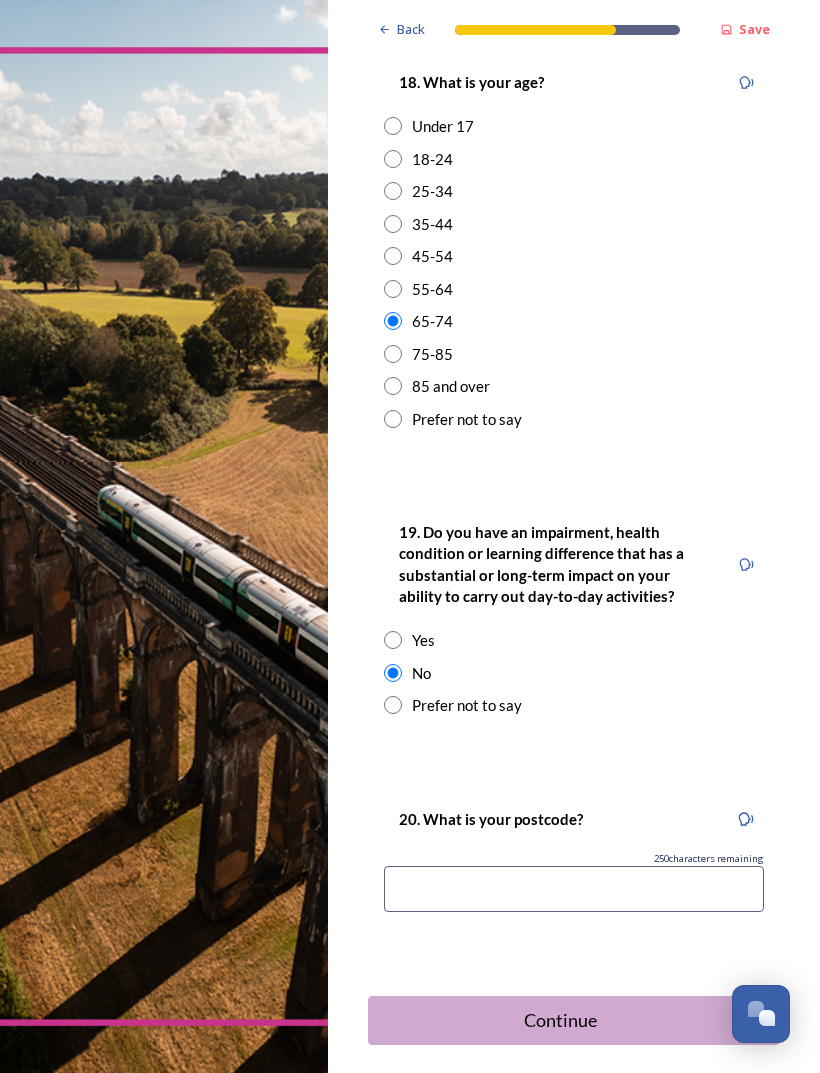 click at bounding box center (574, 889) 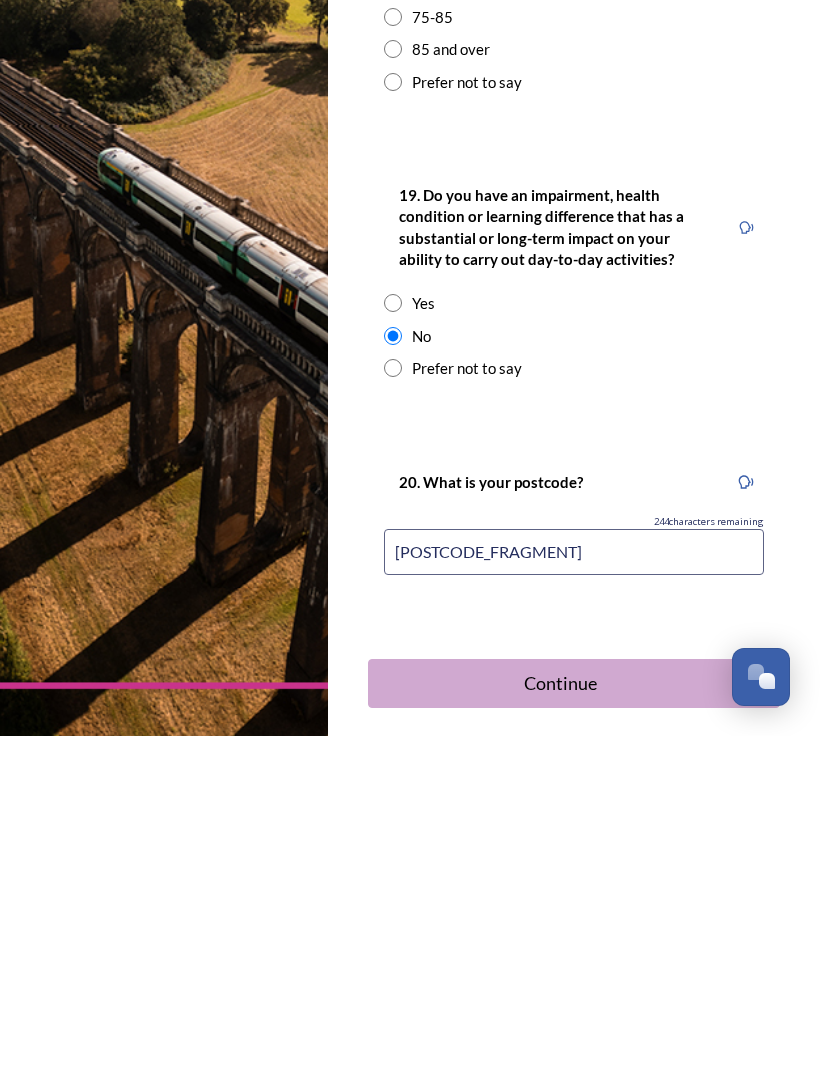 type on "[POSTCODE_FRAGMENT]" 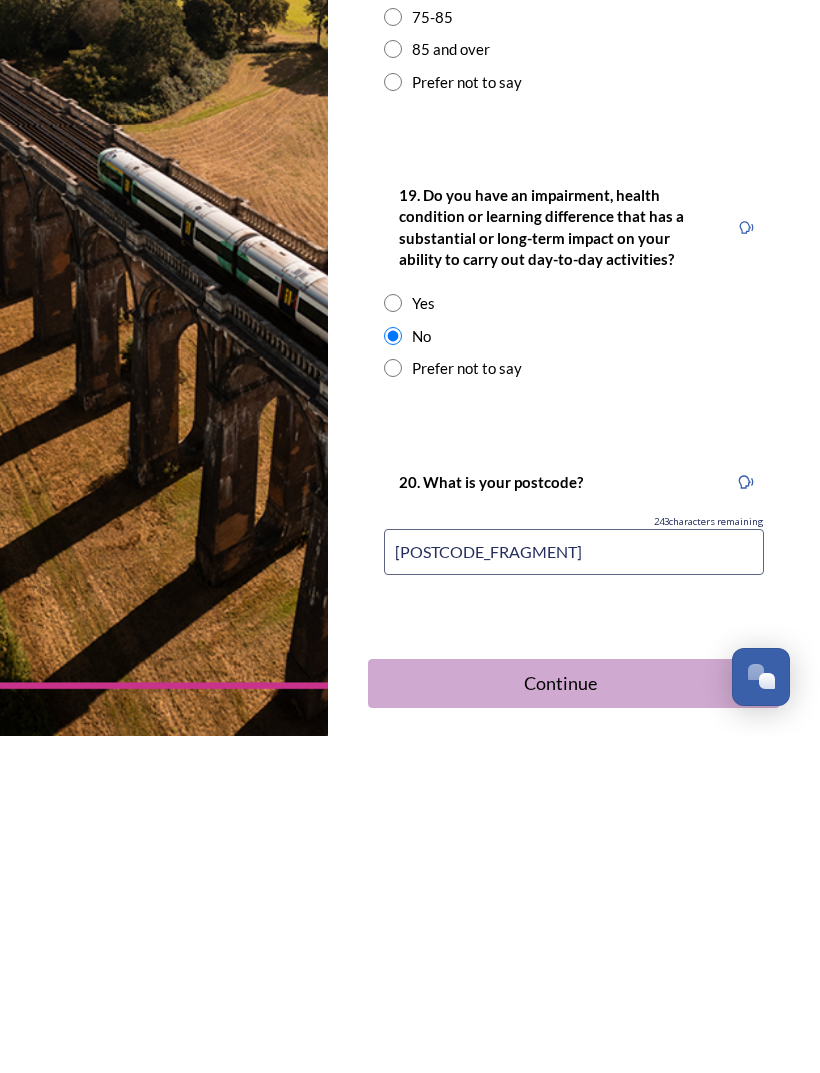 click on "Continue" at bounding box center [560, 1020] 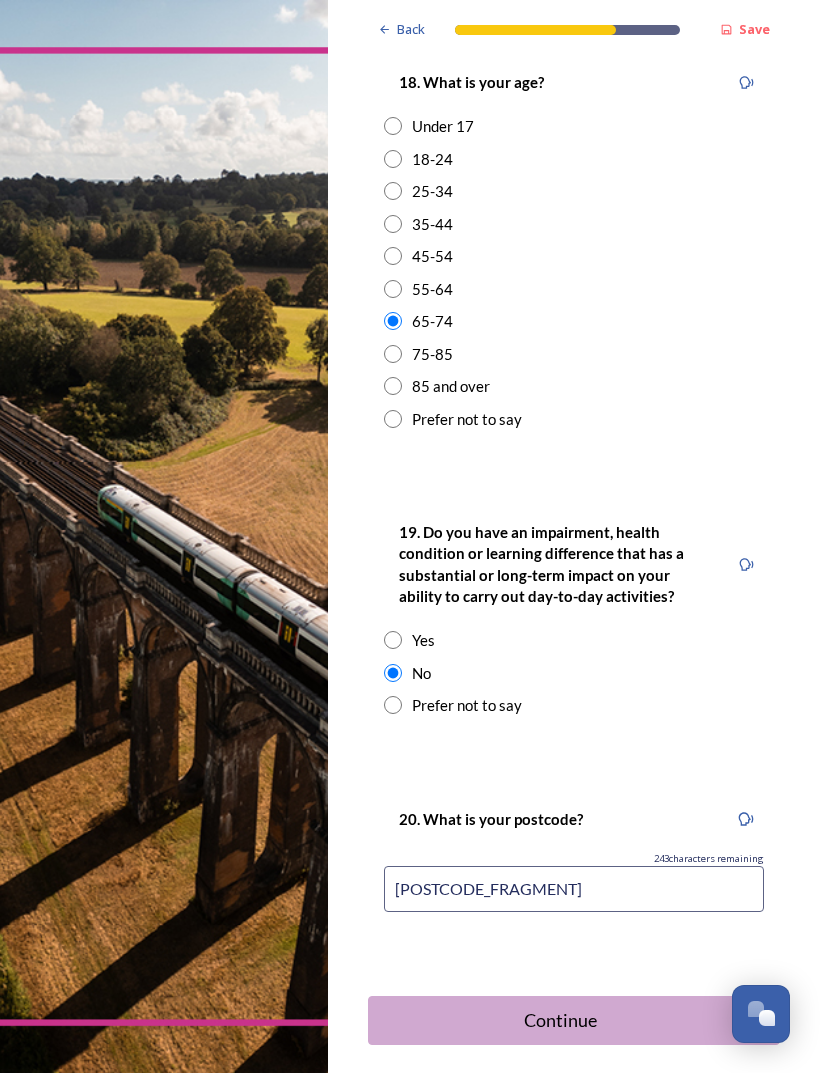 scroll, scrollTop: 0, scrollLeft: 0, axis: both 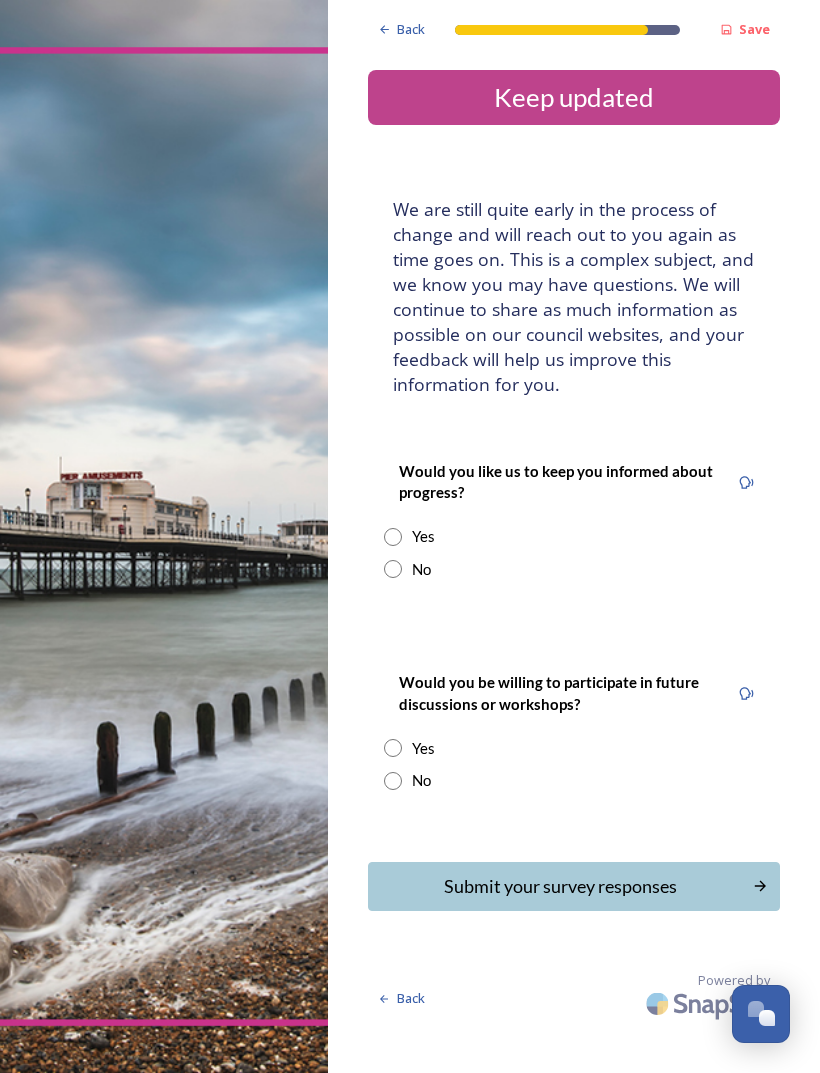 click at bounding box center [393, 537] 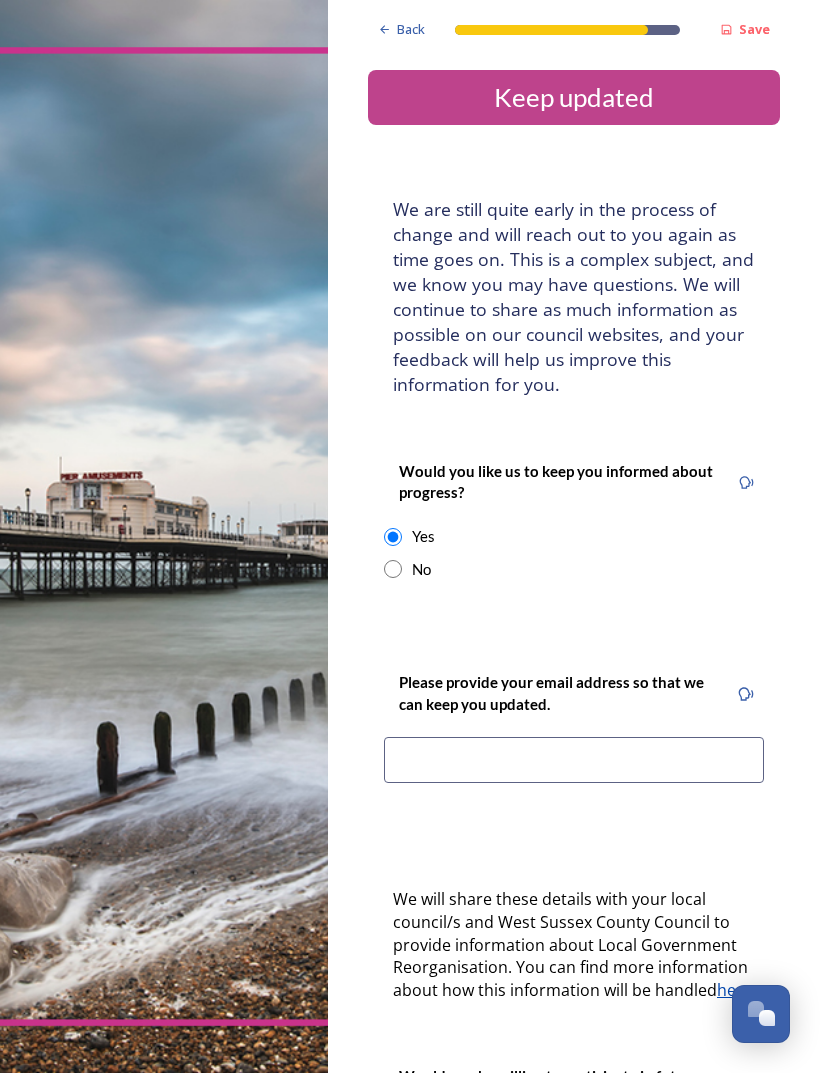 click at bounding box center (574, 760) 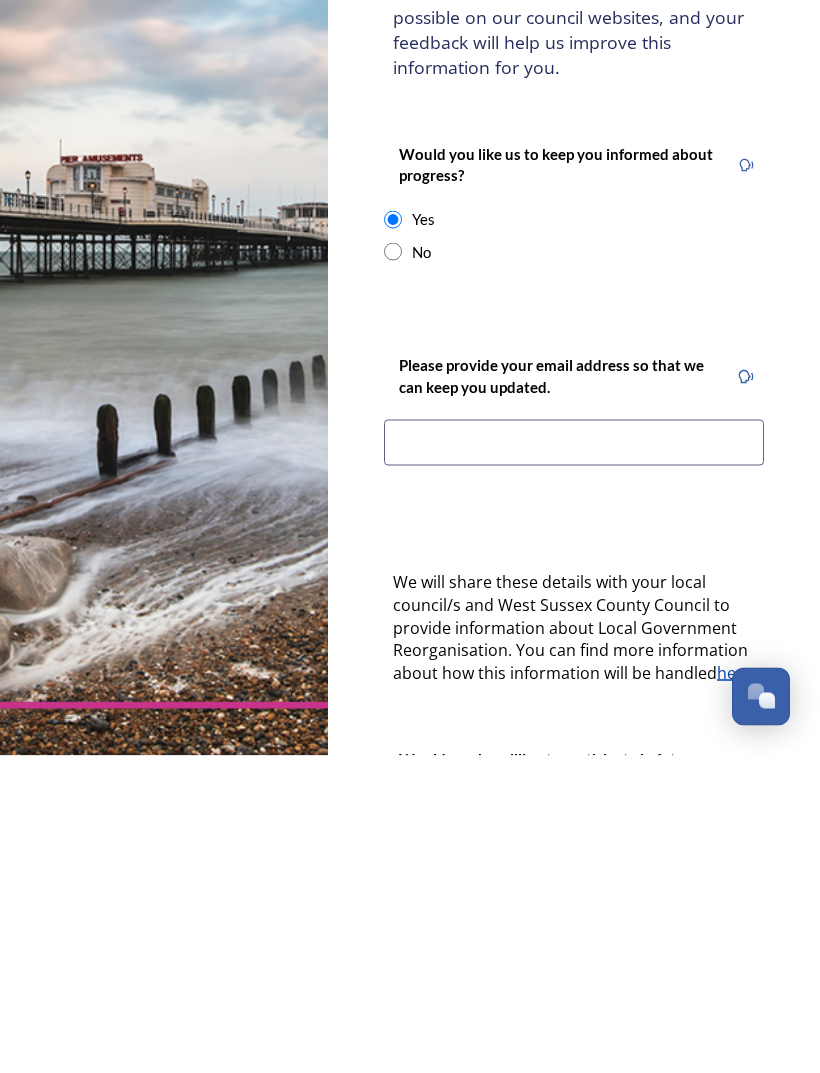 type on "[EMAIL]" 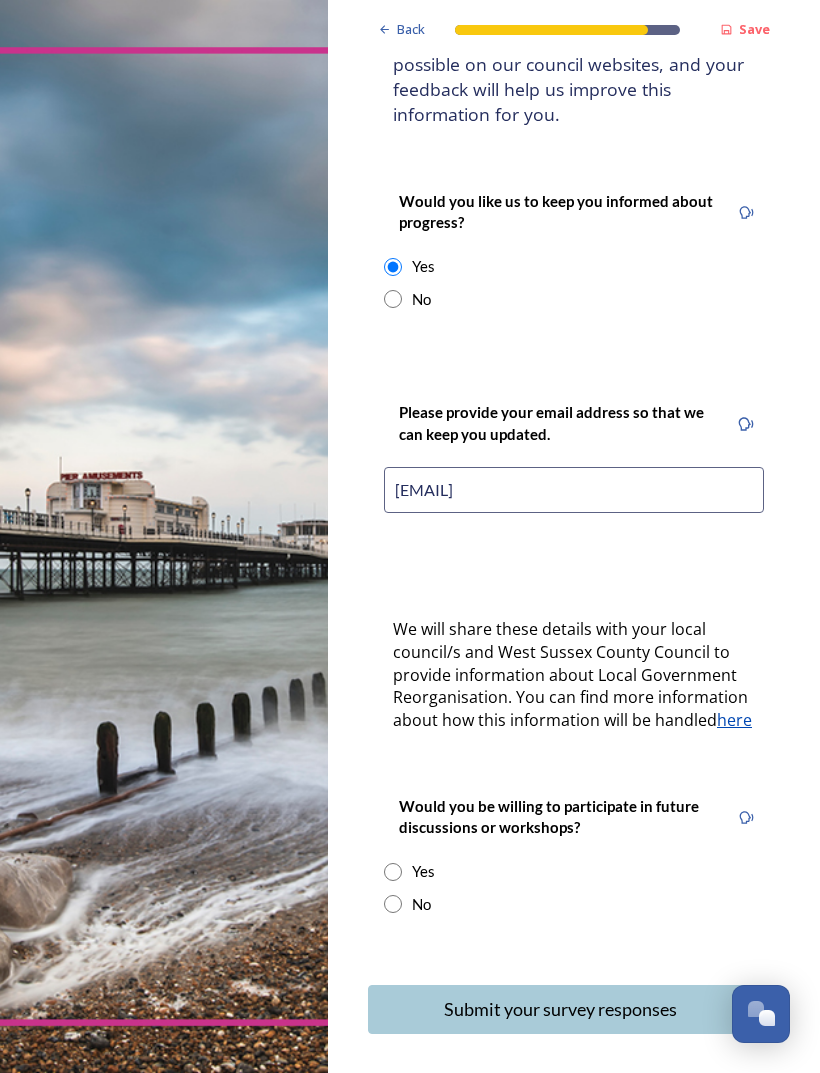 scroll, scrollTop: 266, scrollLeft: 0, axis: vertical 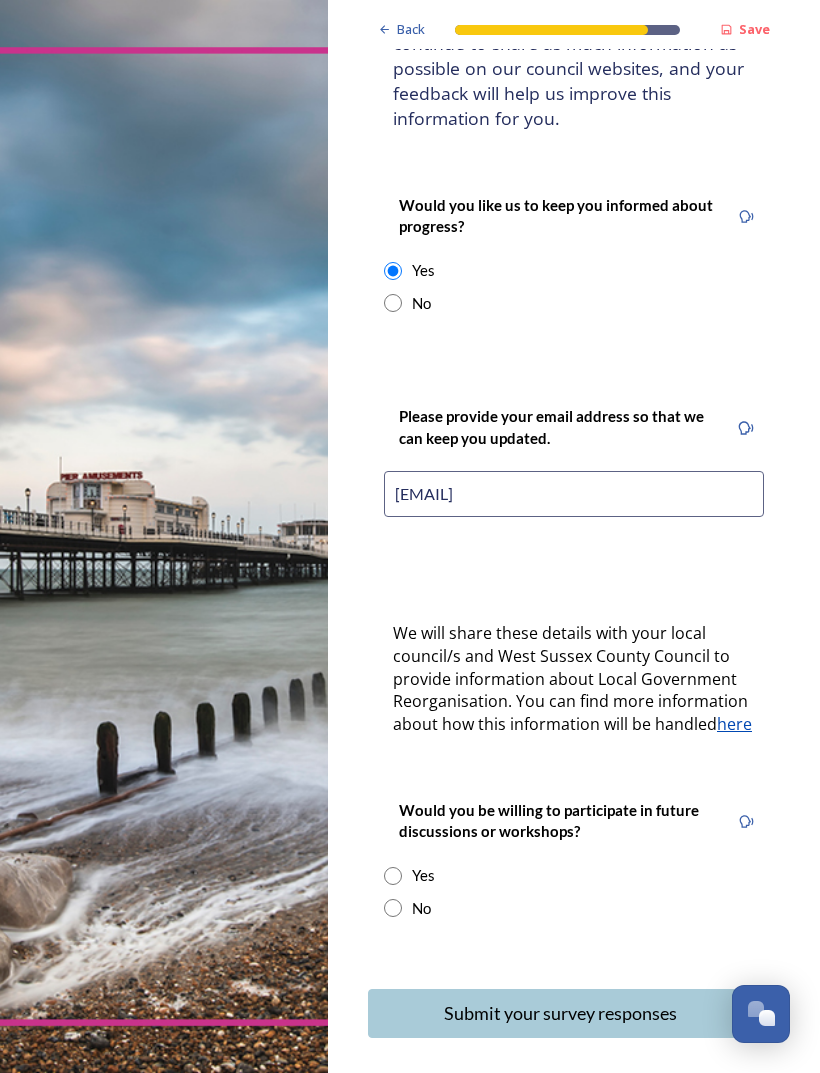 click at bounding box center (393, 908) 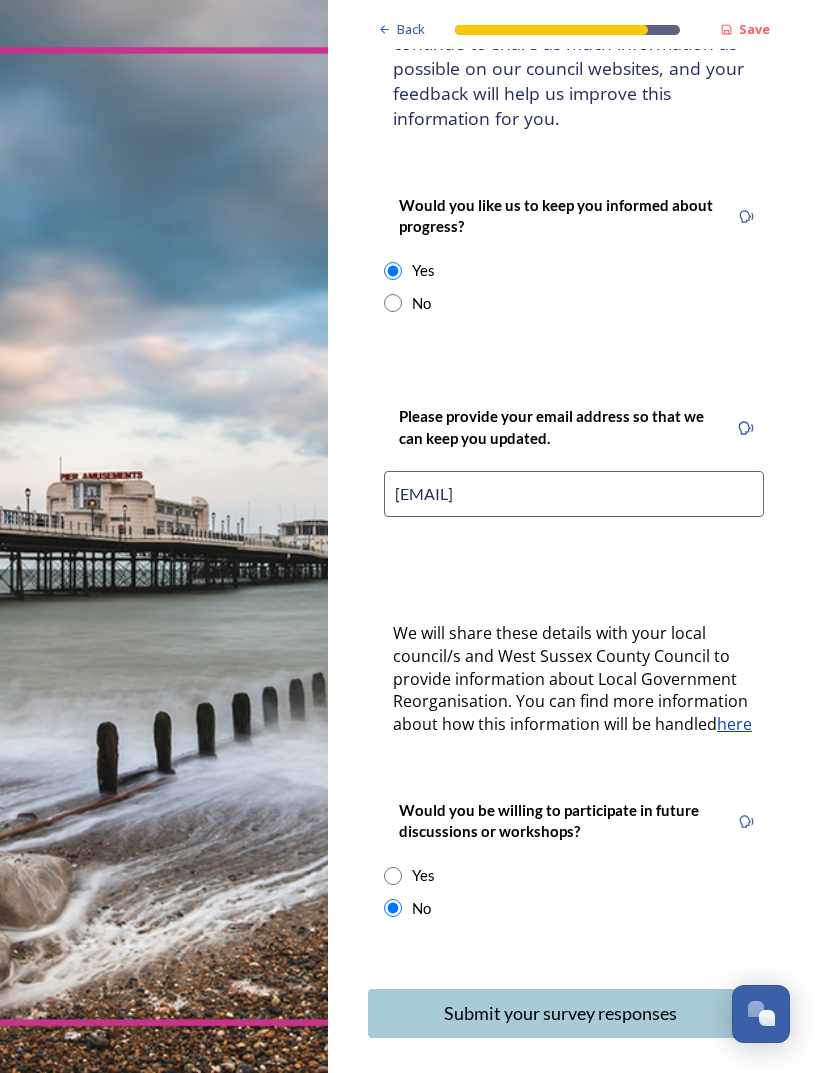 click on "Submit your survey responses" at bounding box center (560, 1013) 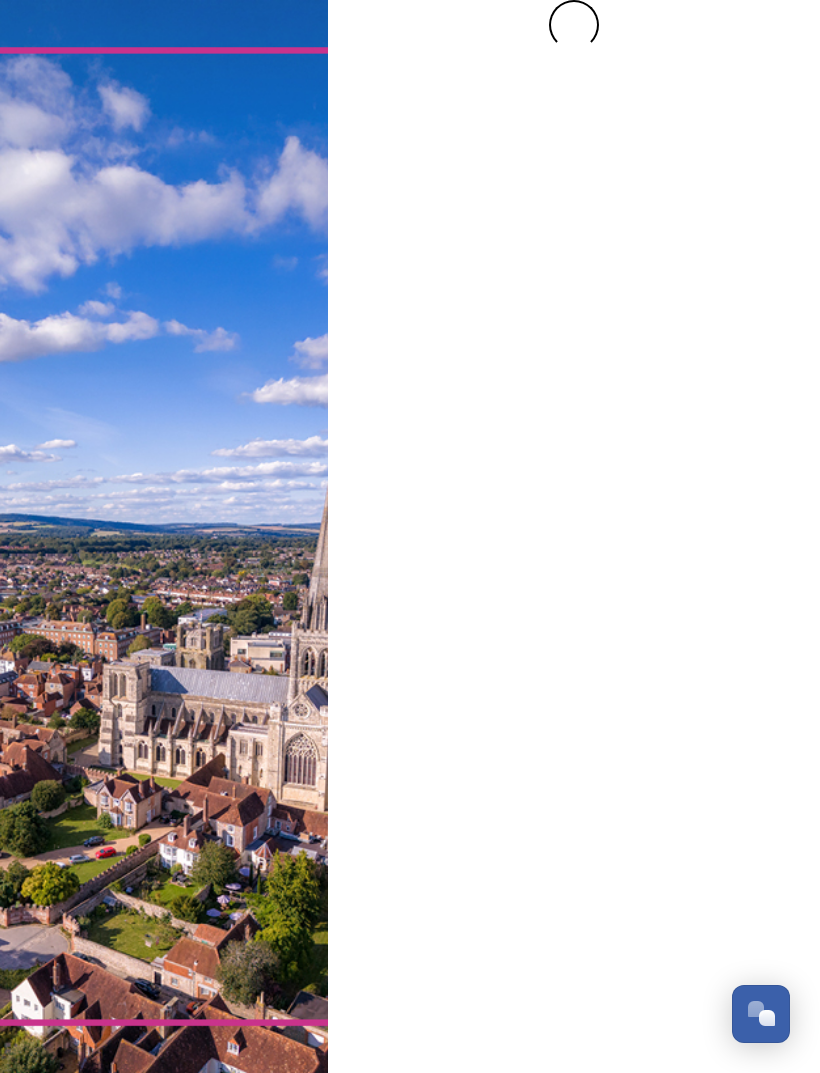 scroll, scrollTop: 0, scrollLeft: 0, axis: both 